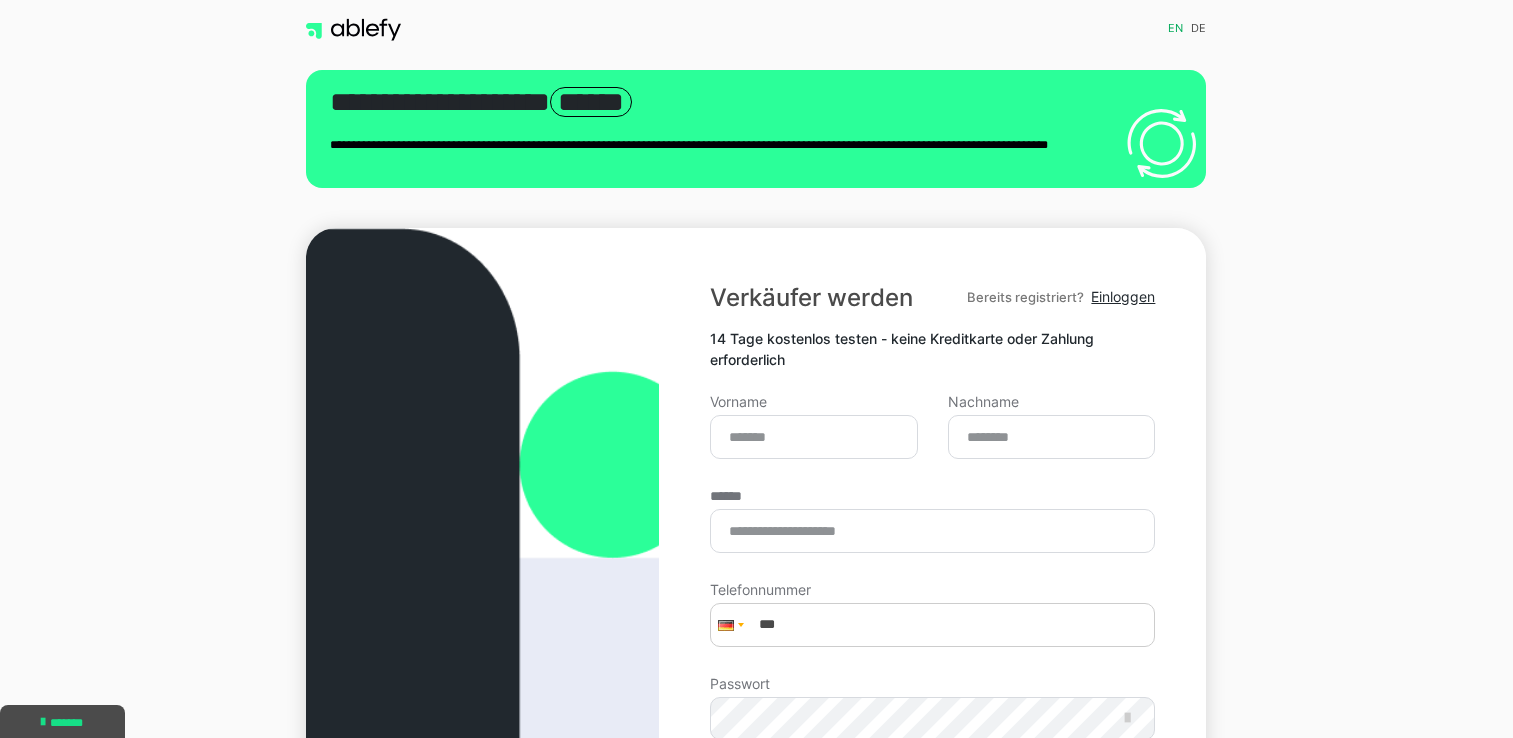 scroll, scrollTop: 0, scrollLeft: 0, axis: both 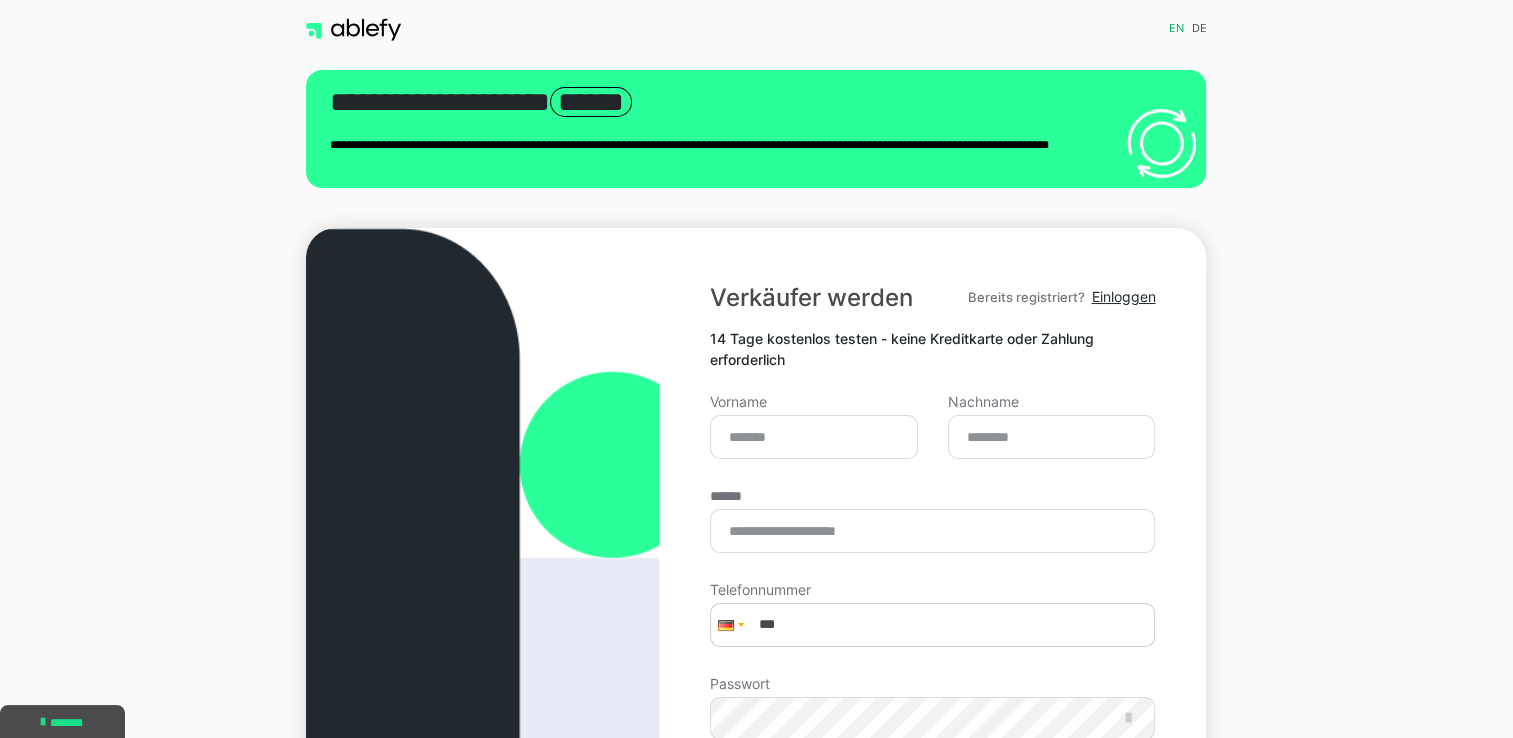 click at bounding box center (353, 30) 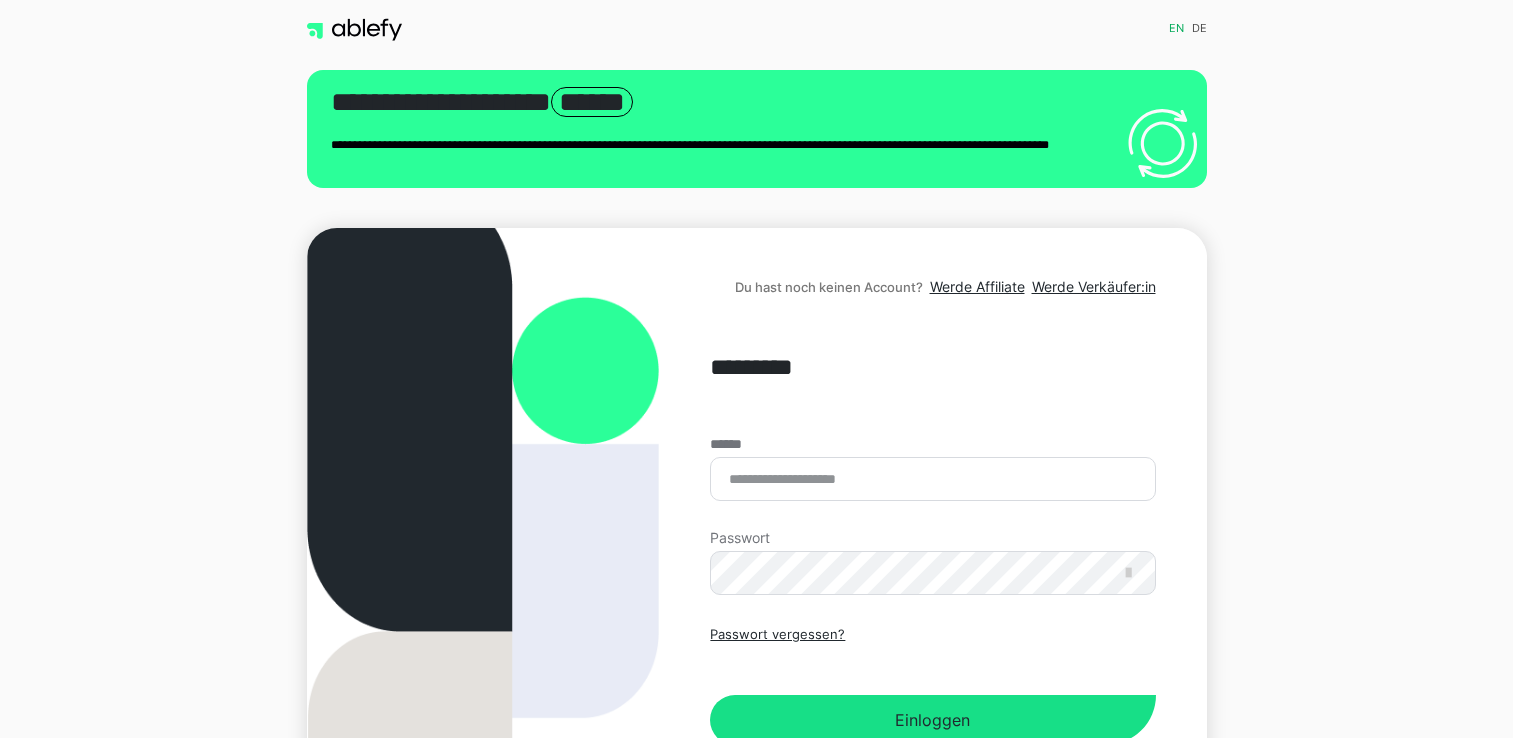scroll, scrollTop: 0, scrollLeft: 0, axis: both 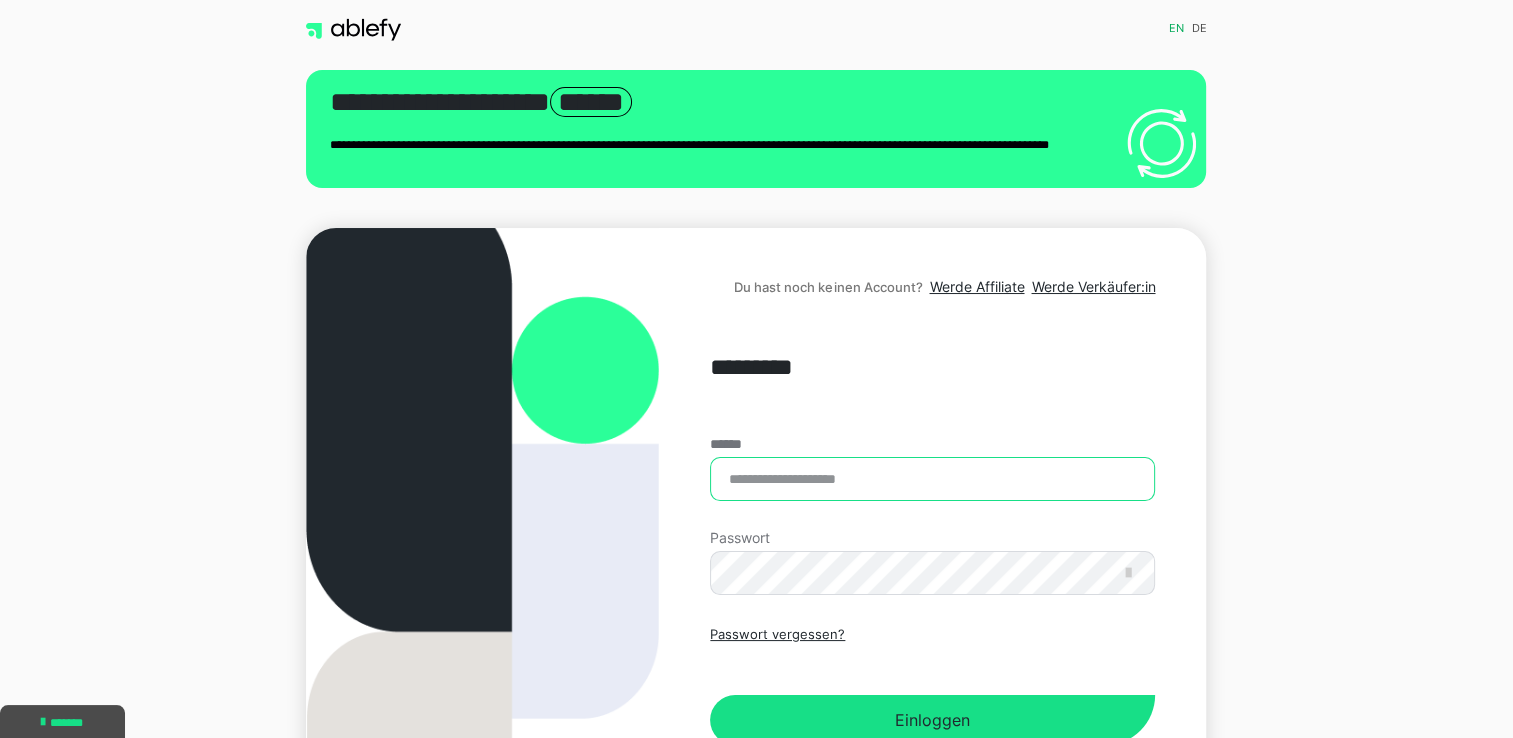 click on "******" at bounding box center (932, 479) 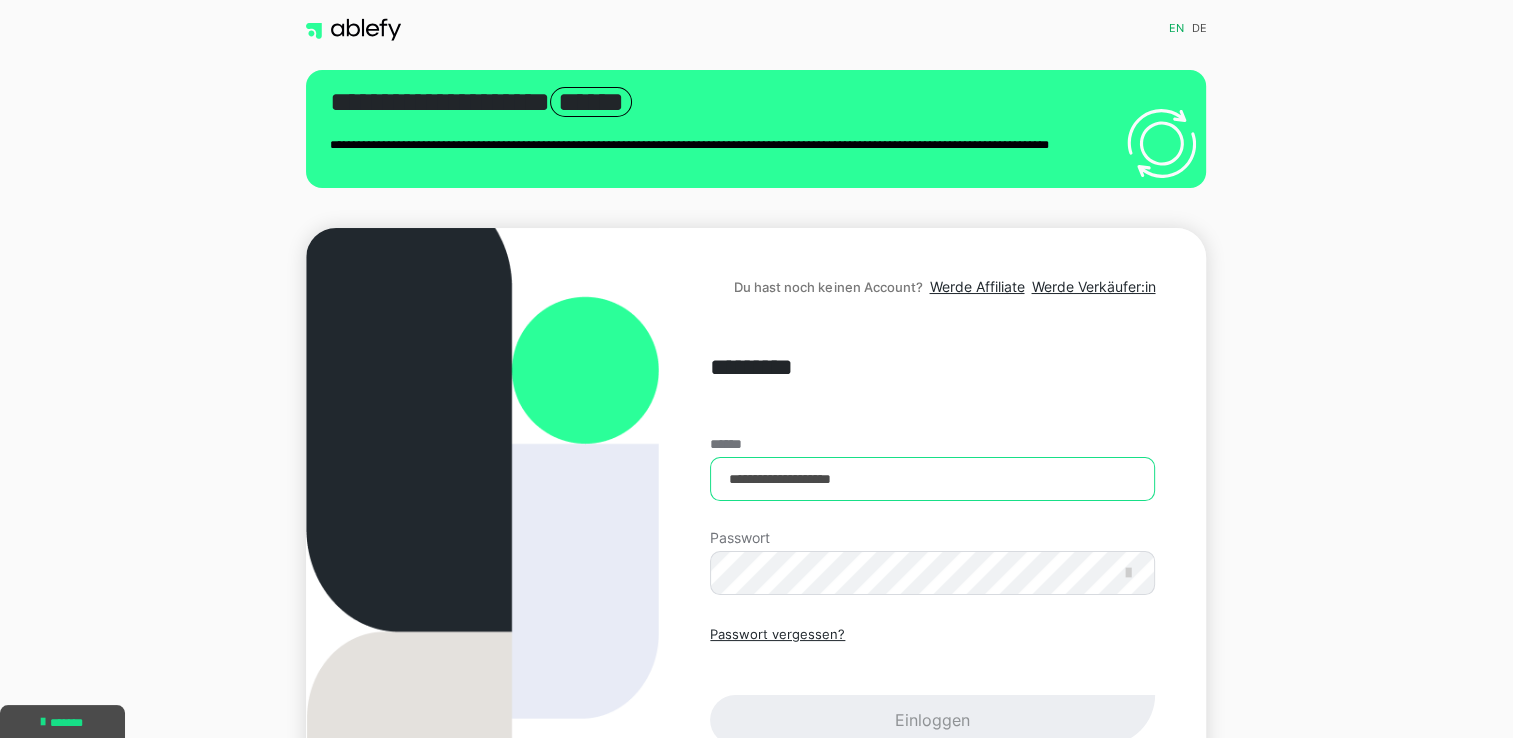 type on "**********" 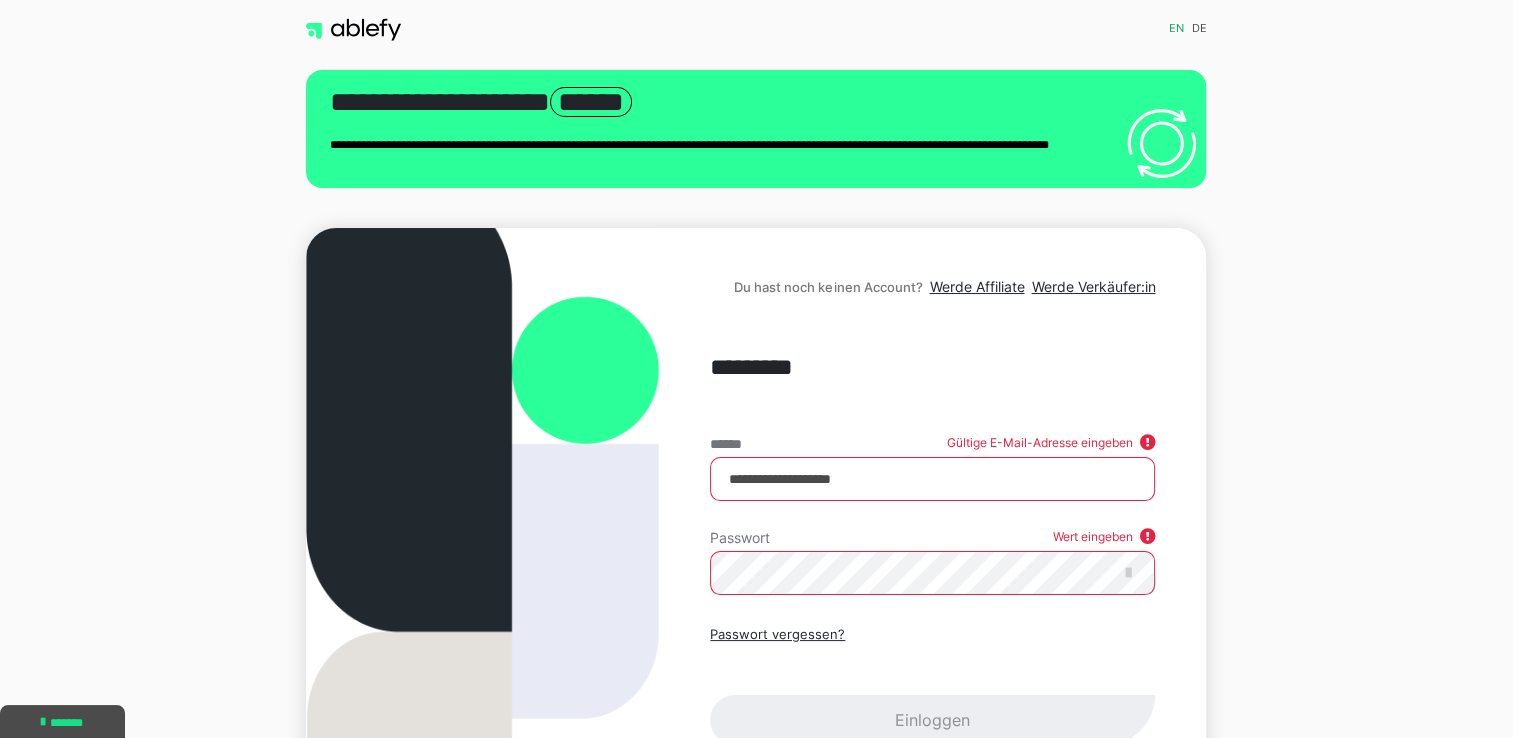 drag, startPoint x: 914, startPoint y: 474, endPoint x: 676, endPoint y: 490, distance: 238.53722 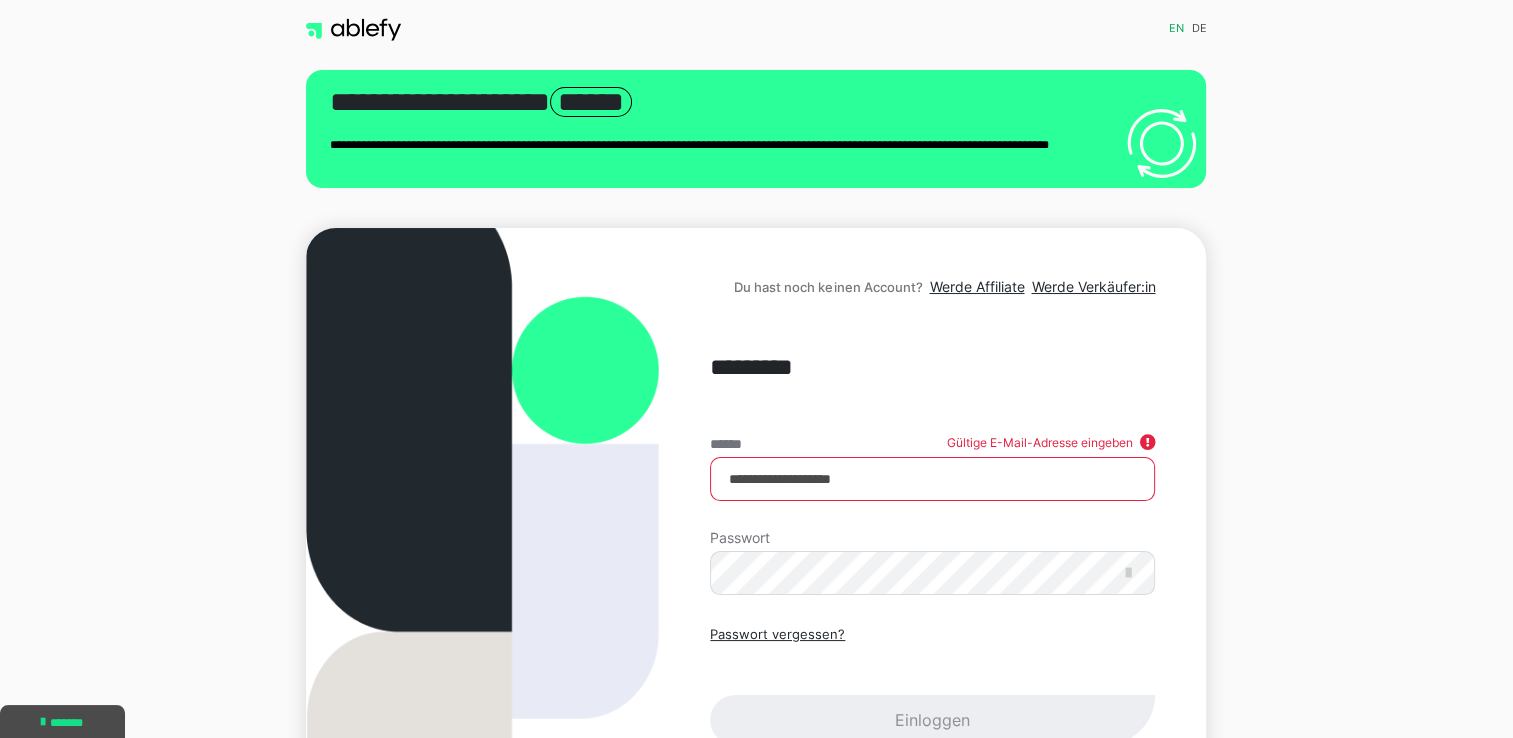 drag, startPoint x: 914, startPoint y: 474, endPoint x: 585, endPoint y: 513, distance: 331.3035 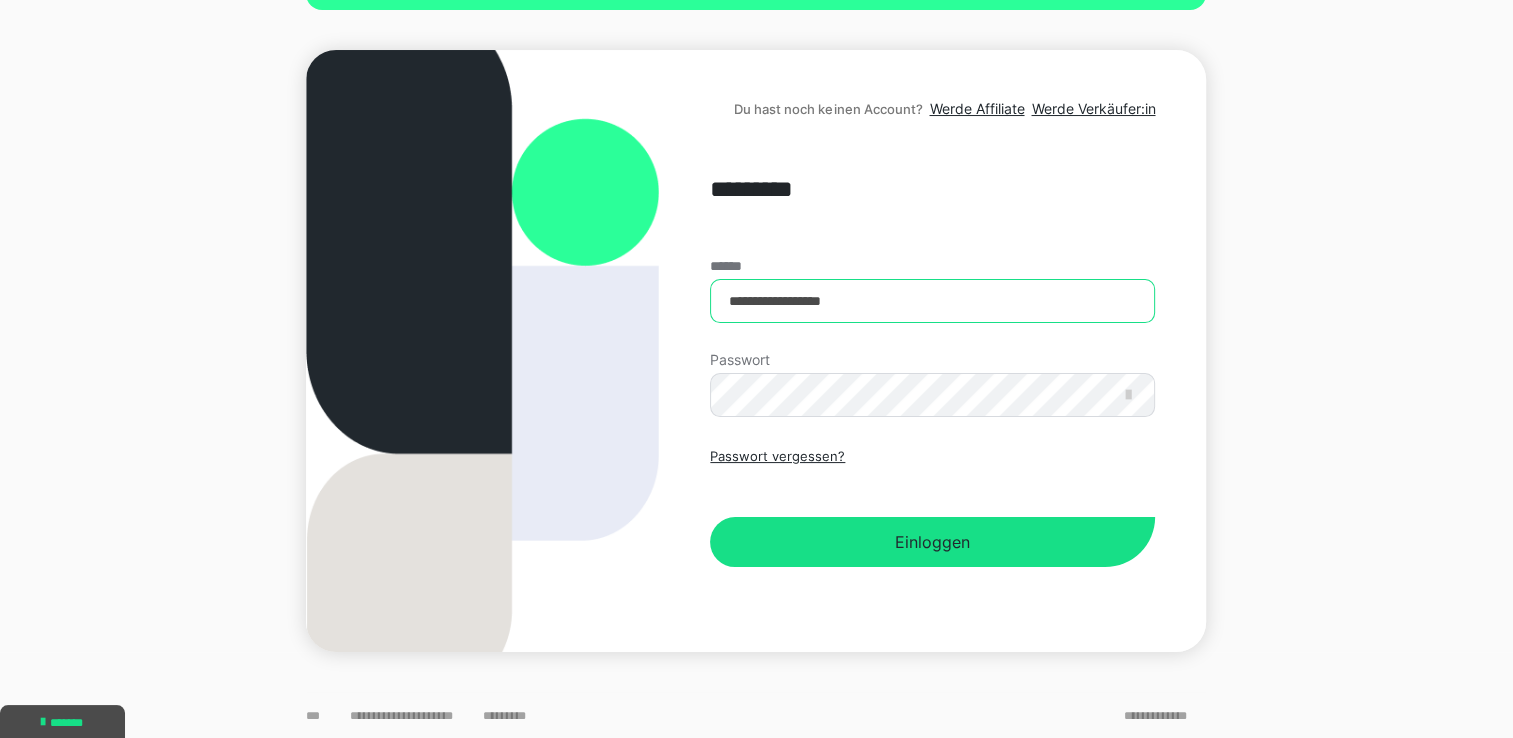 scroll, scrollTop: 179, scrollLeft: 0, axis: vertical 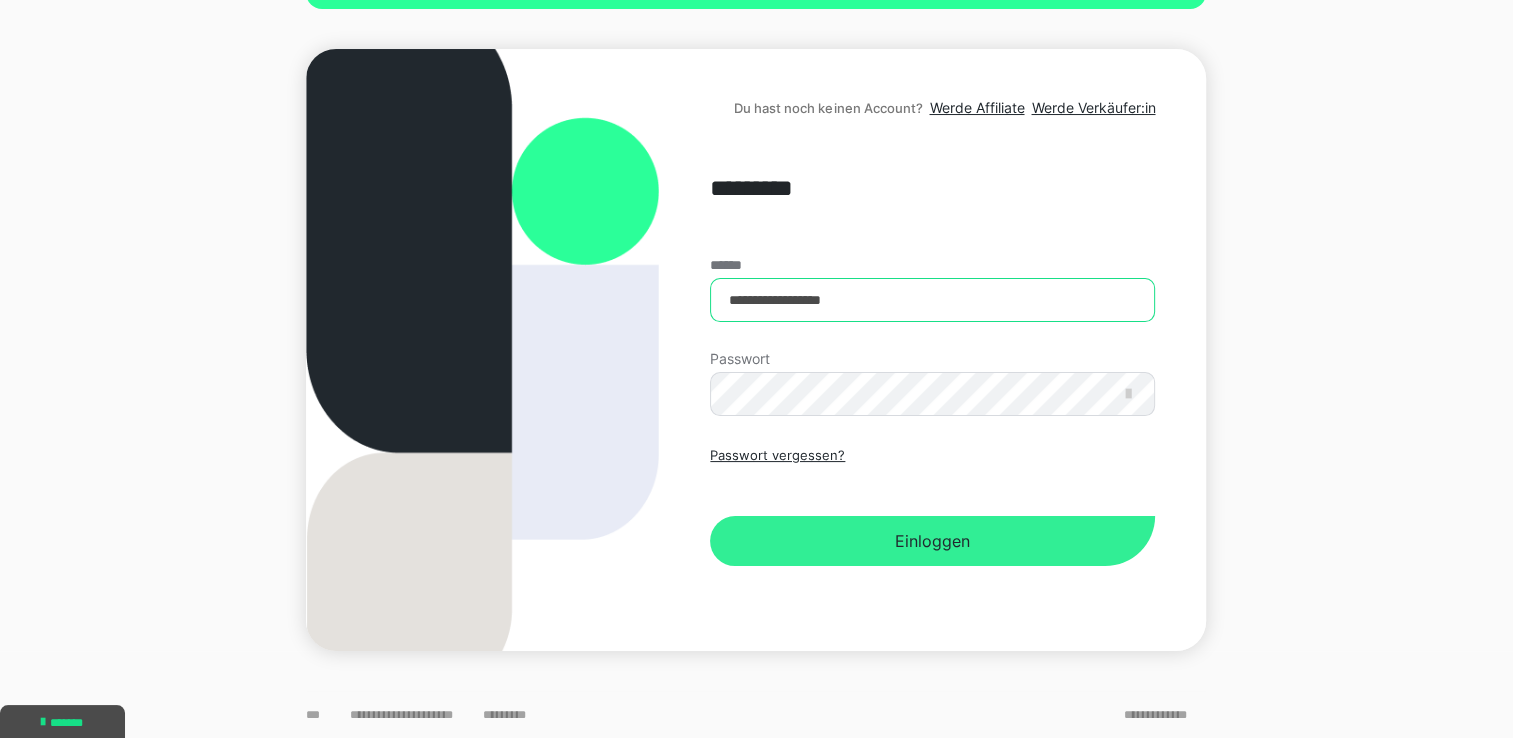 type on "**********" 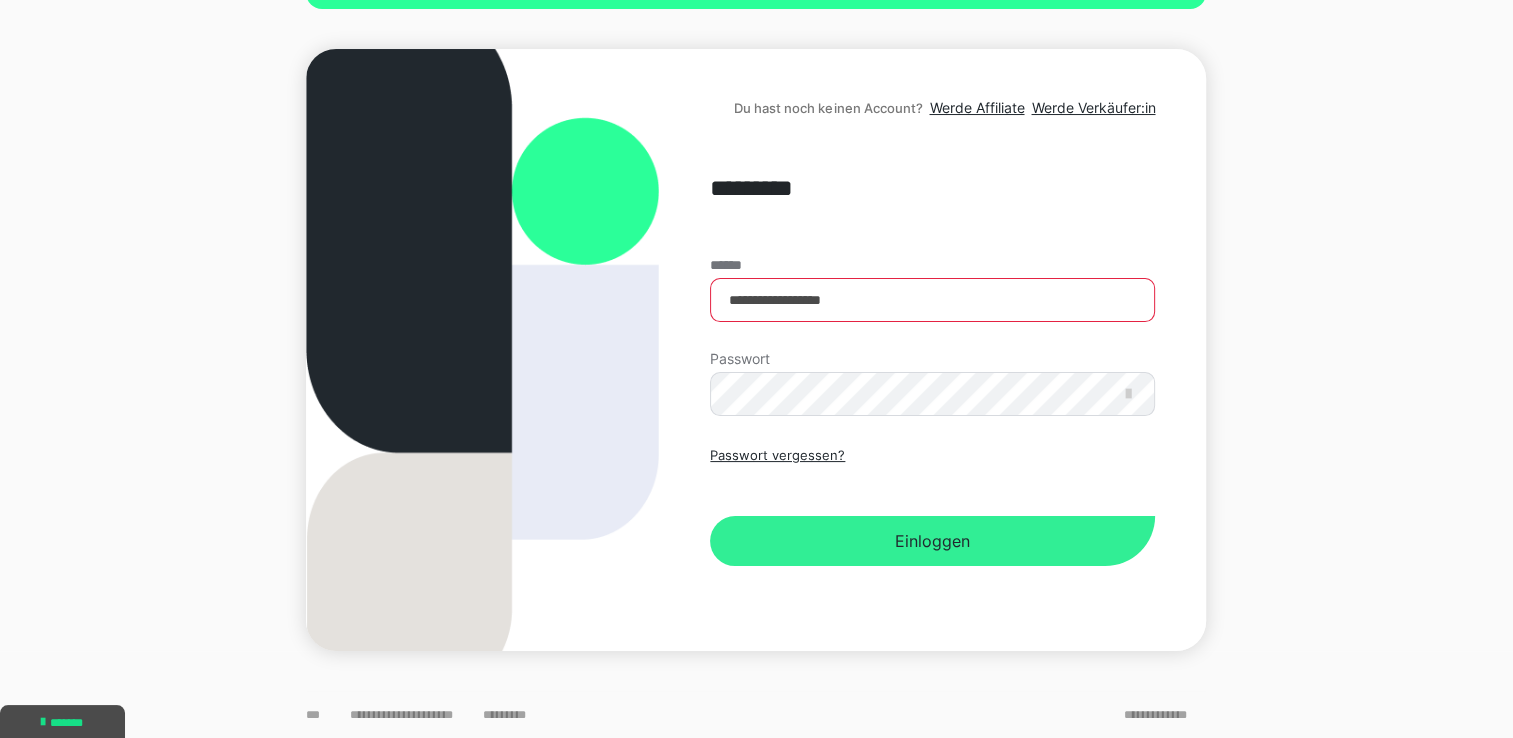 click on "Einloggen" at bounding box center (932, 541) 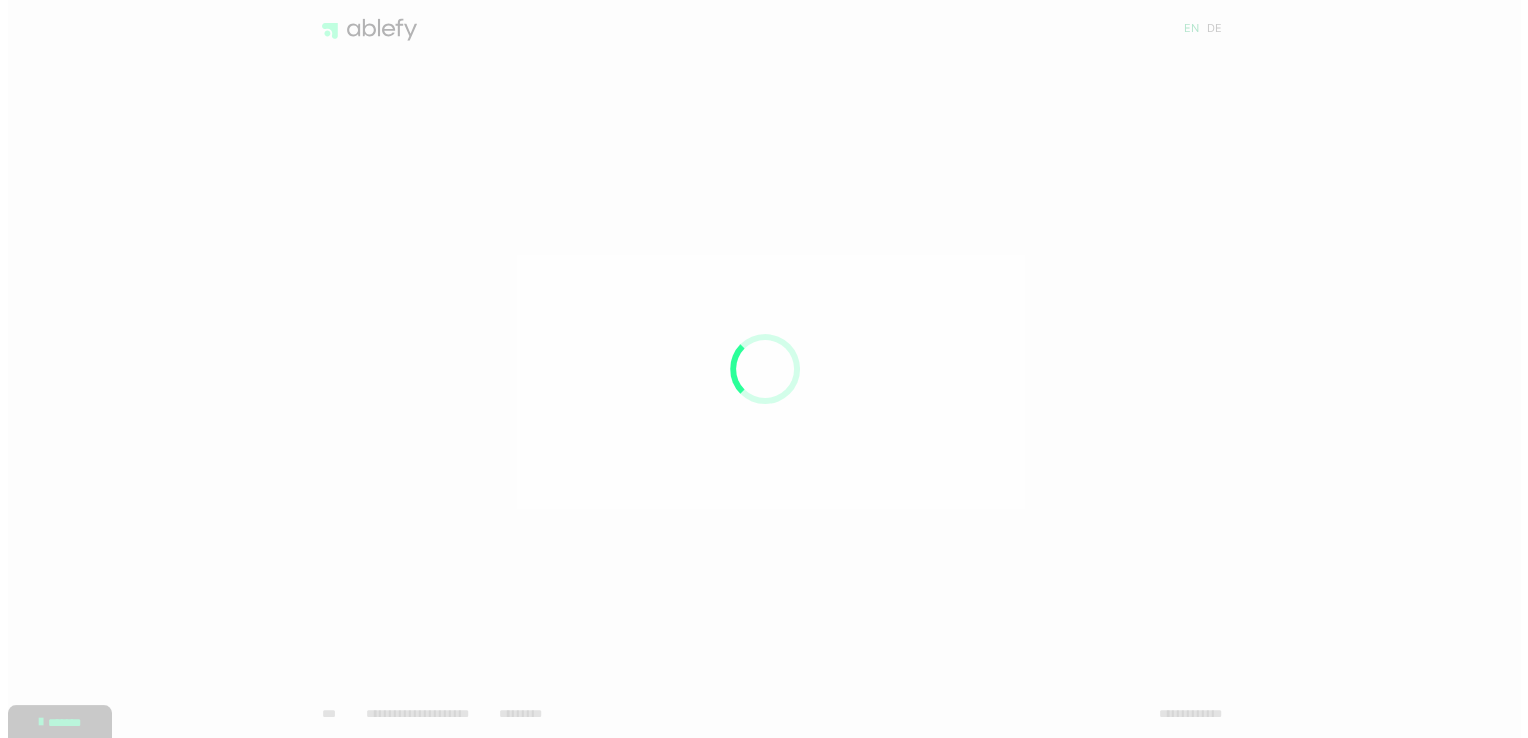 scroll, scrollTop: 0, scrollLeft: 0, axis: both 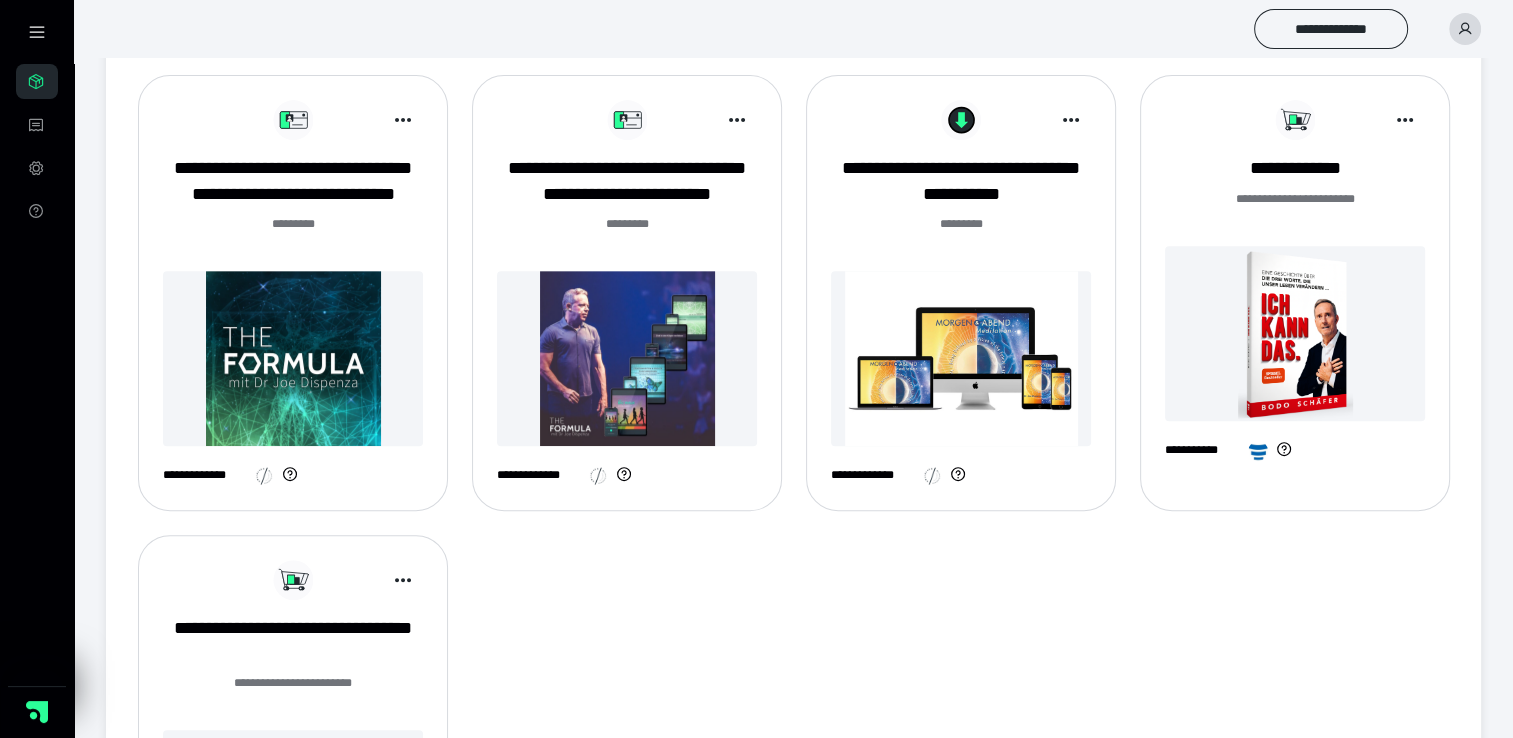 click at bounding box center [293, 358] 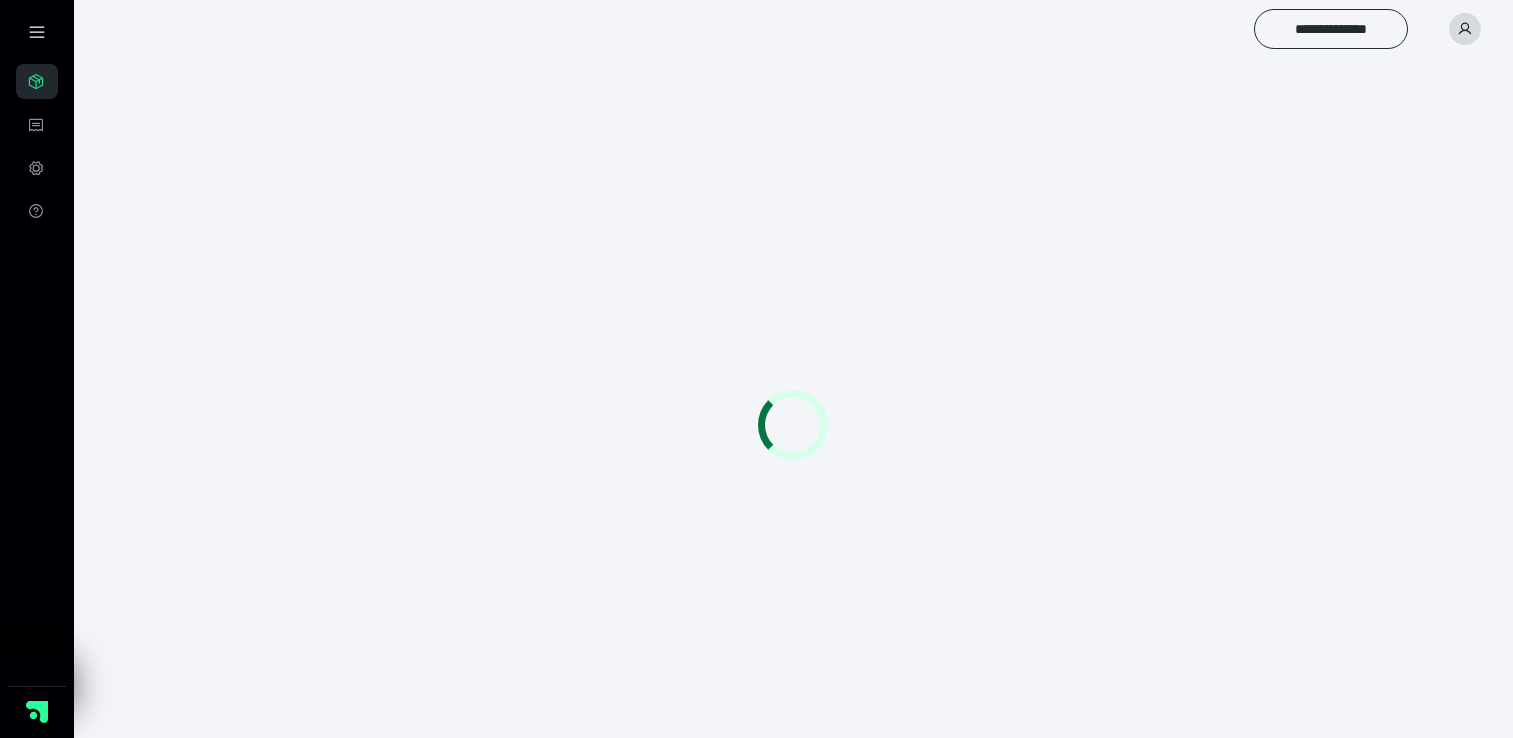 scroll, scrollTop: 0, scrollLeft: 0, axis: both 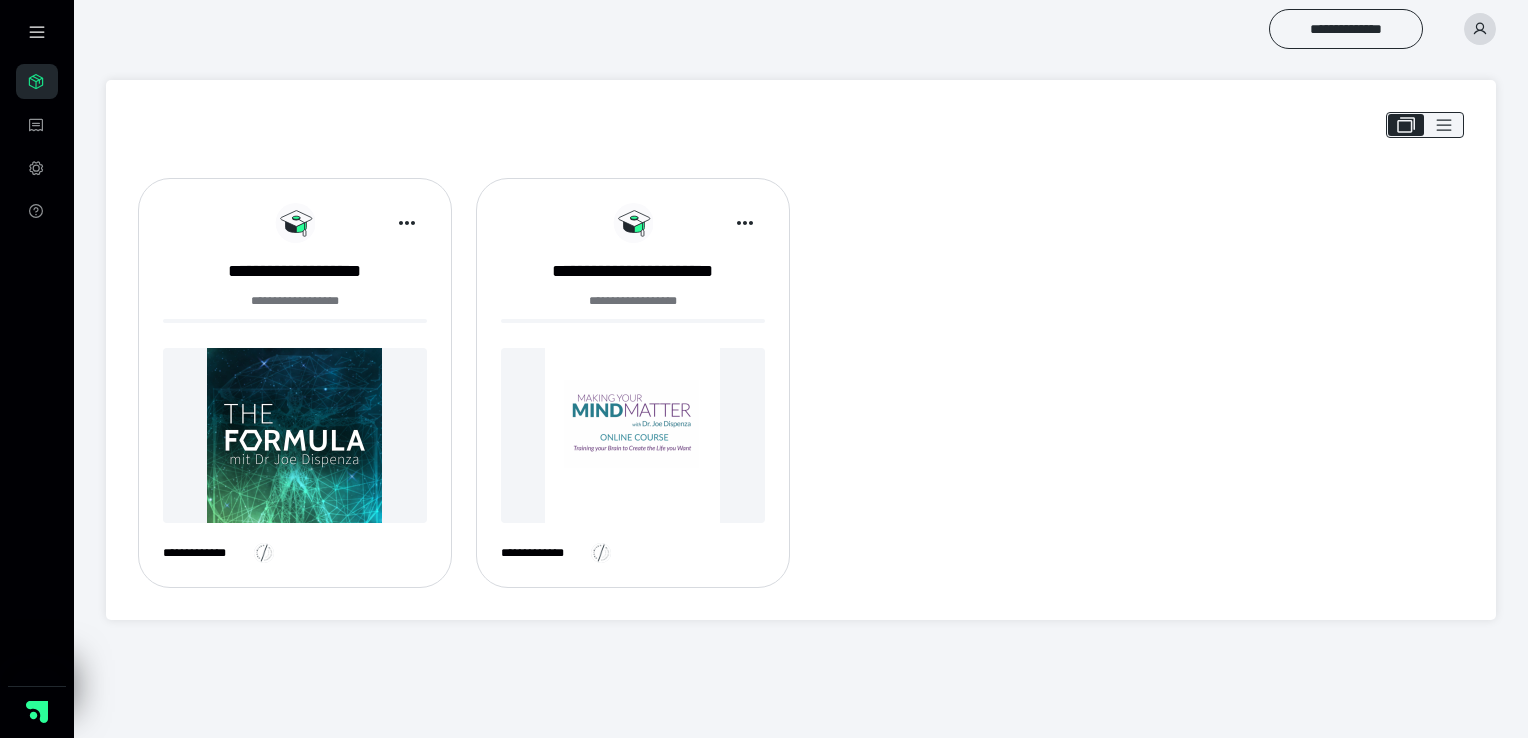 click at bounding box center (295, 435) 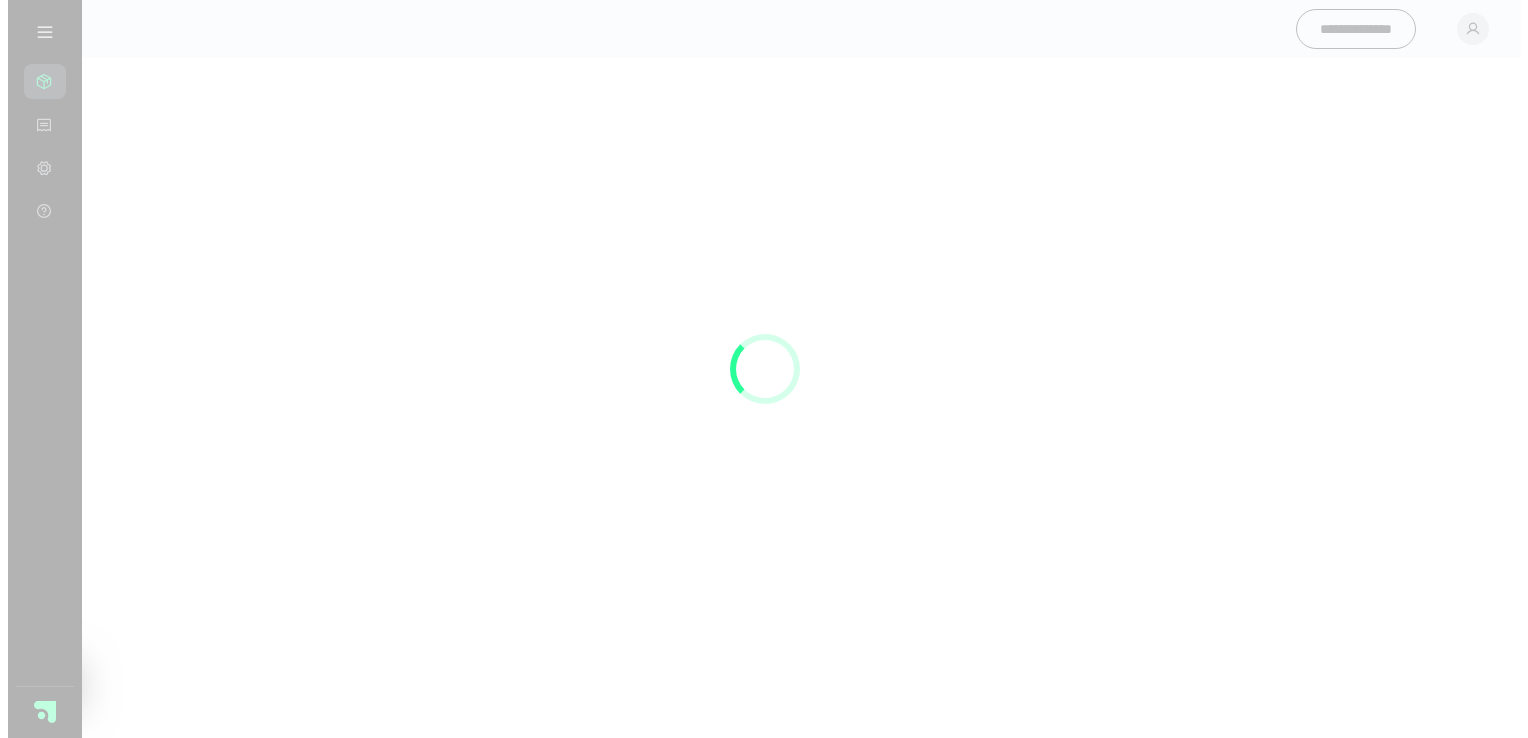 scroll, scrollTop: 0, scrollLeft: 0, axis: both 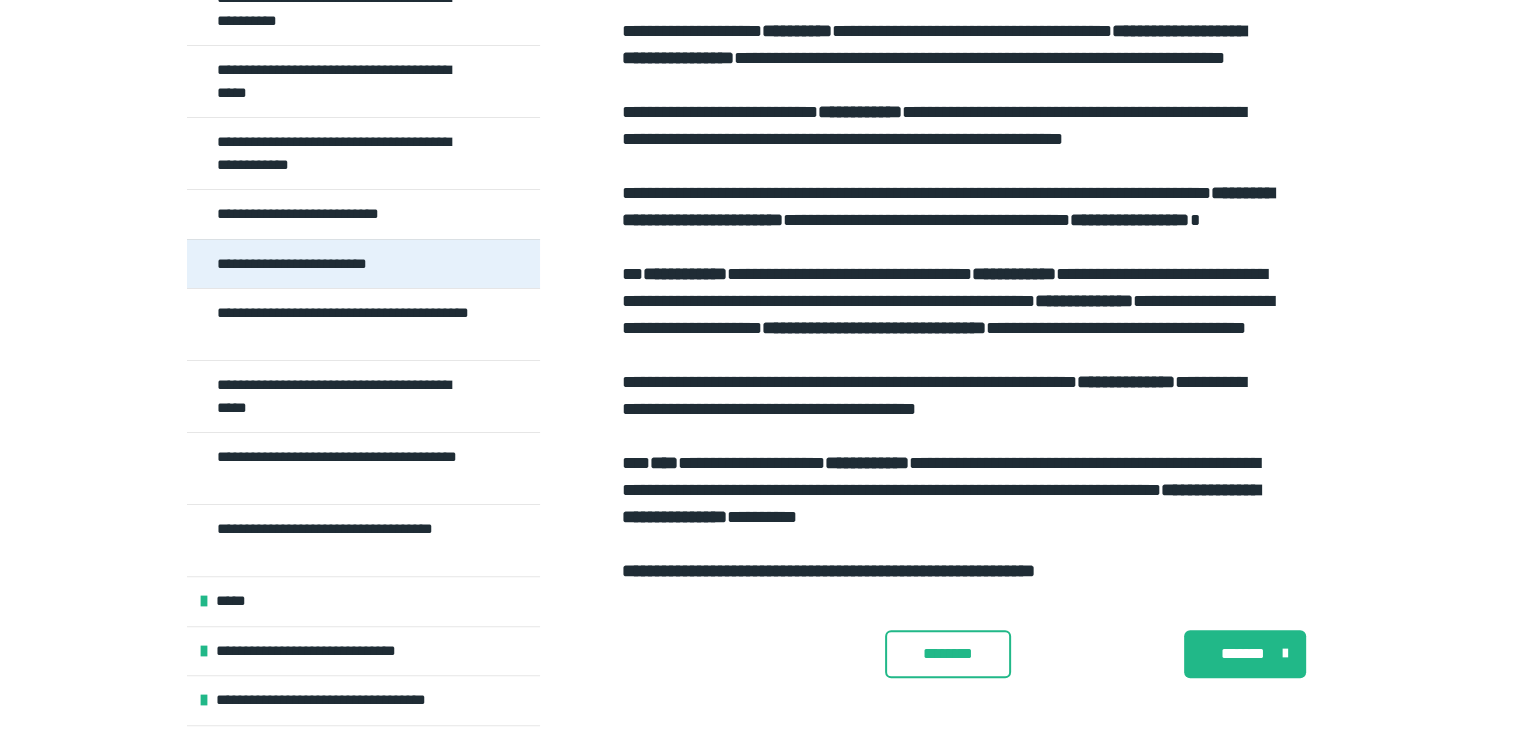 click on "**********" at bounding box center (313, 264) 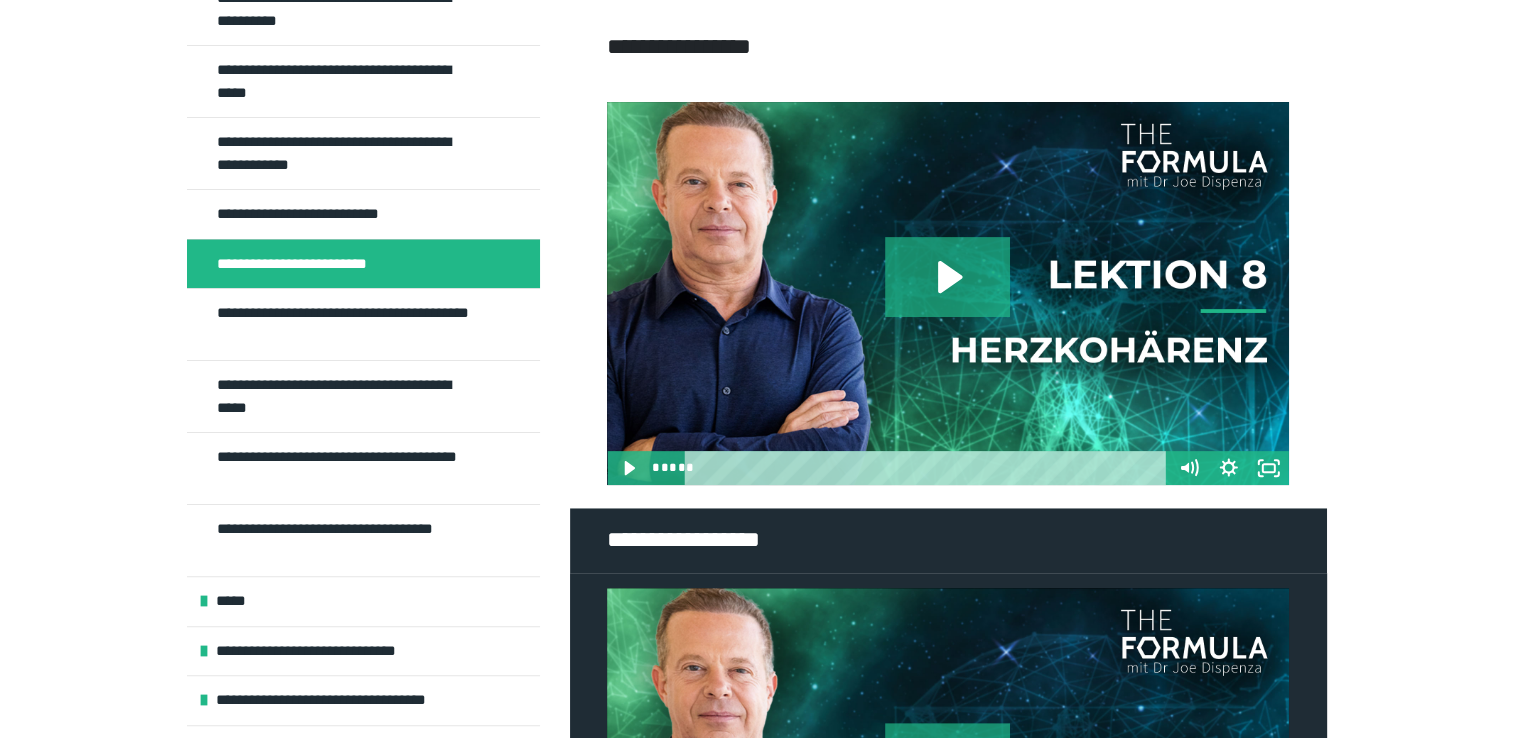 scroll, scrollTop: 692, scrollLeft: 0, axis: vertical 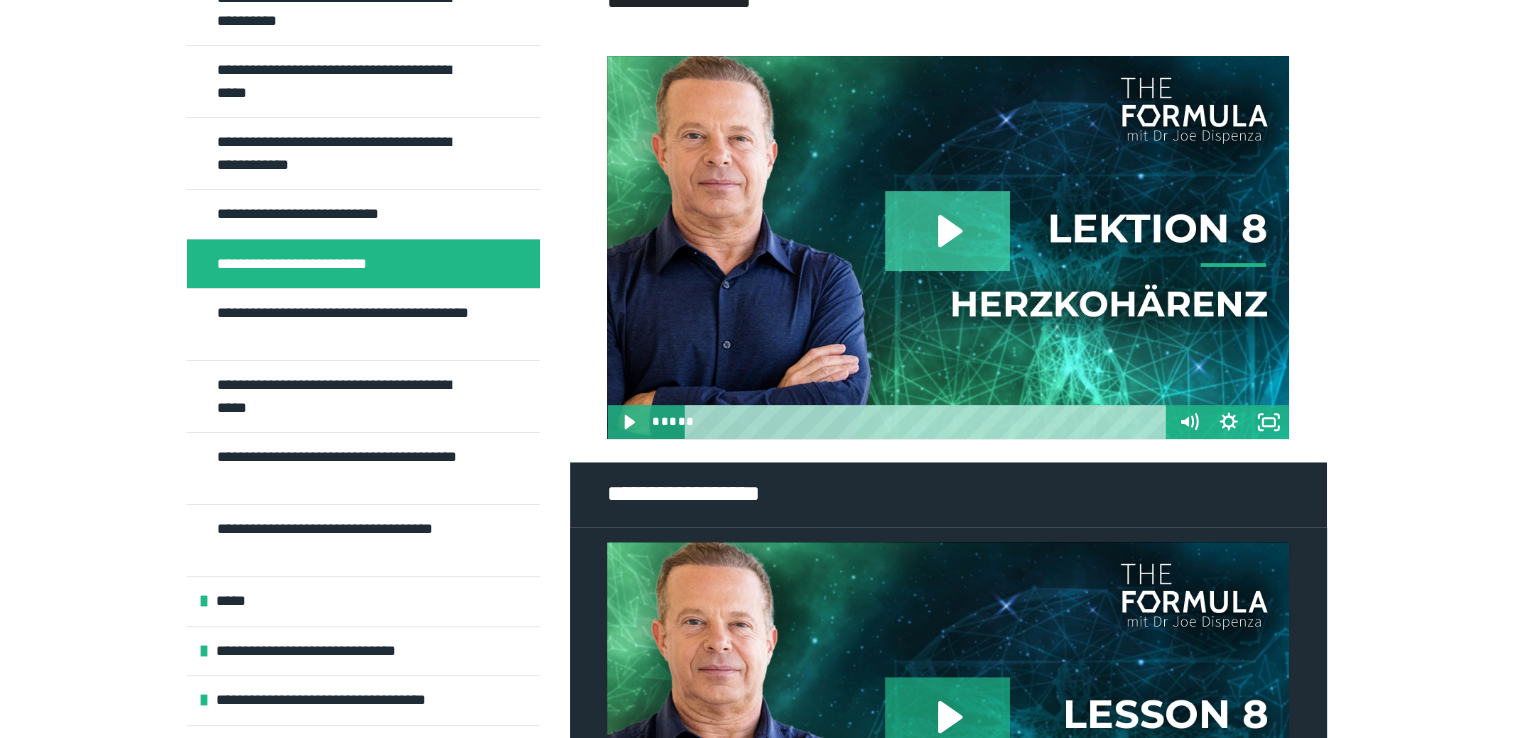 click 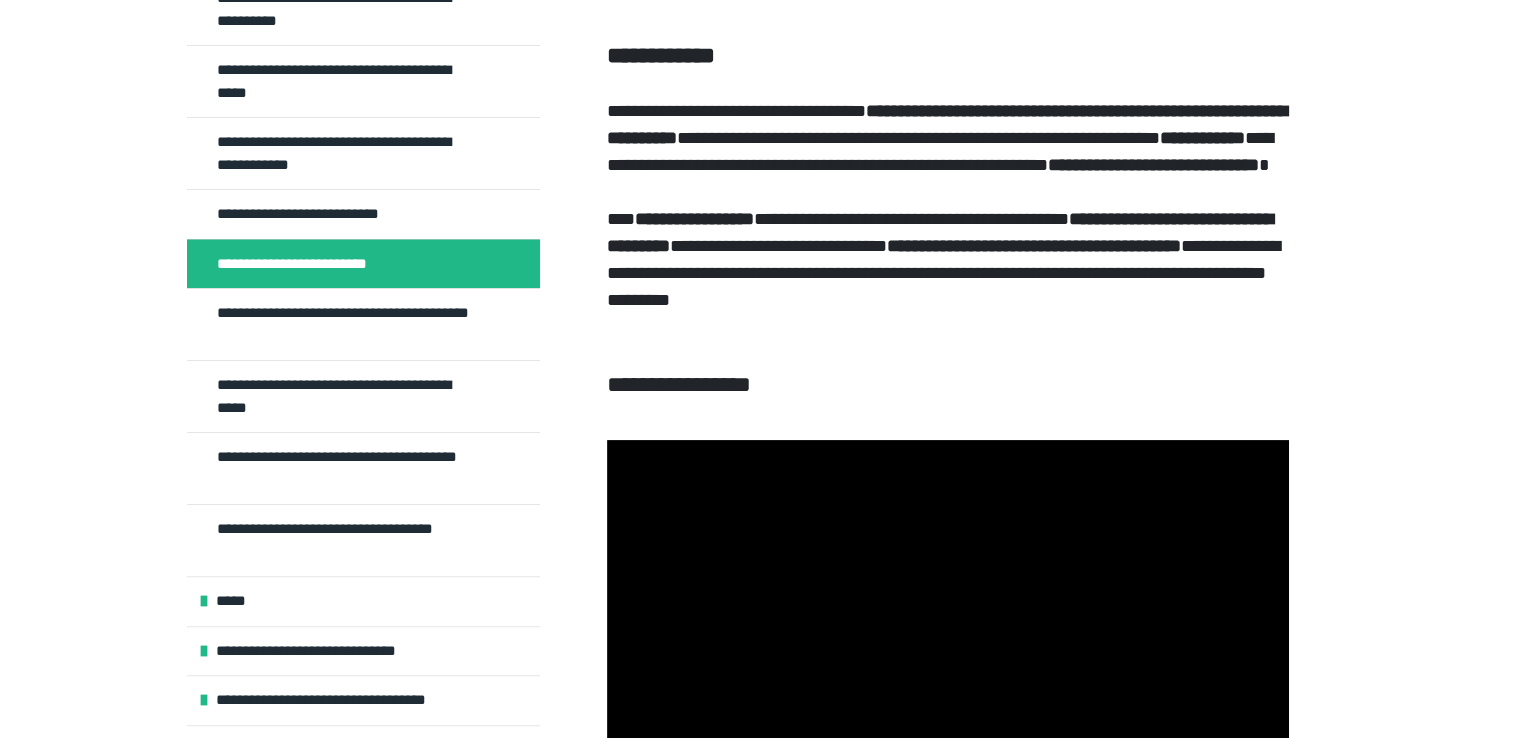 scroll, scrollTop: 100, scrollLeft: 0, axis: vertical 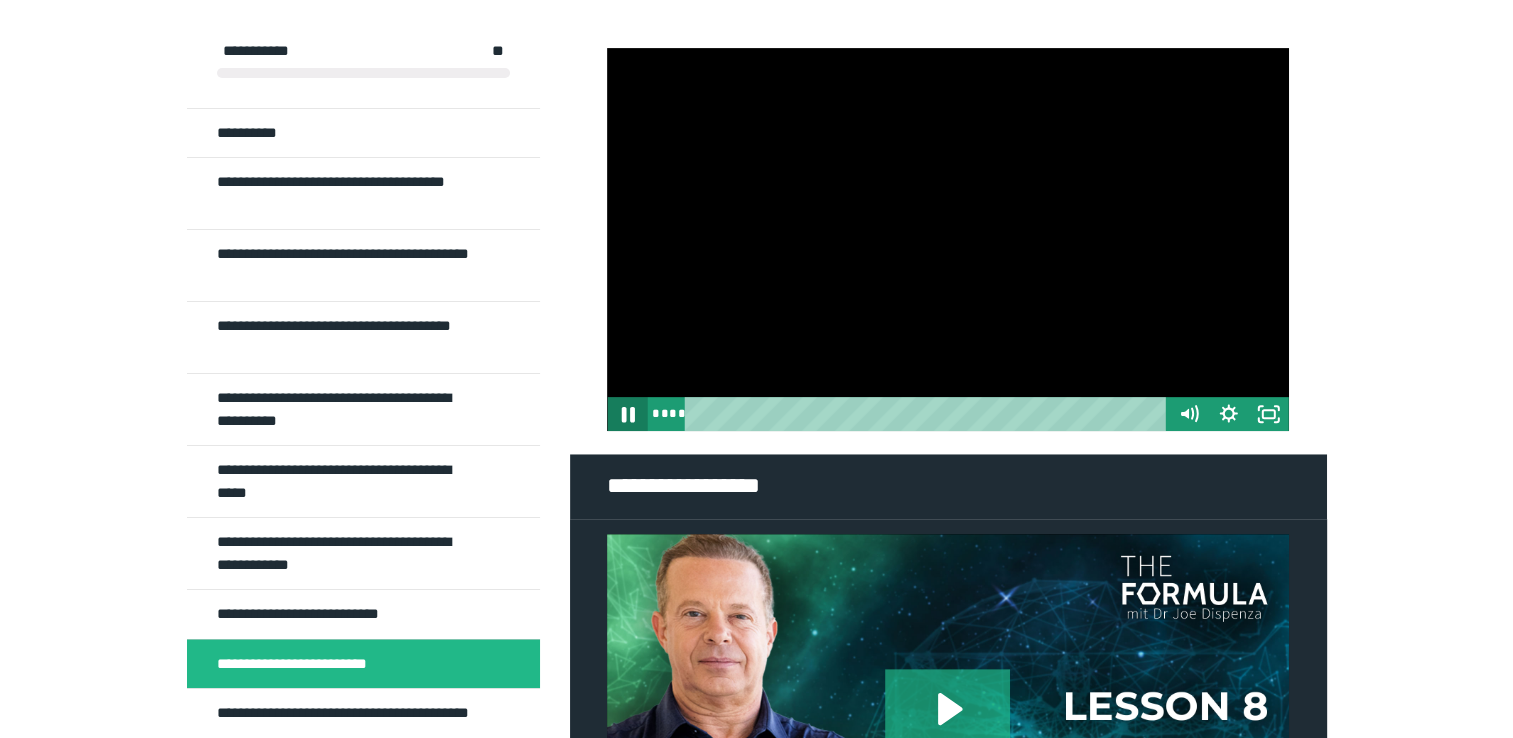 click 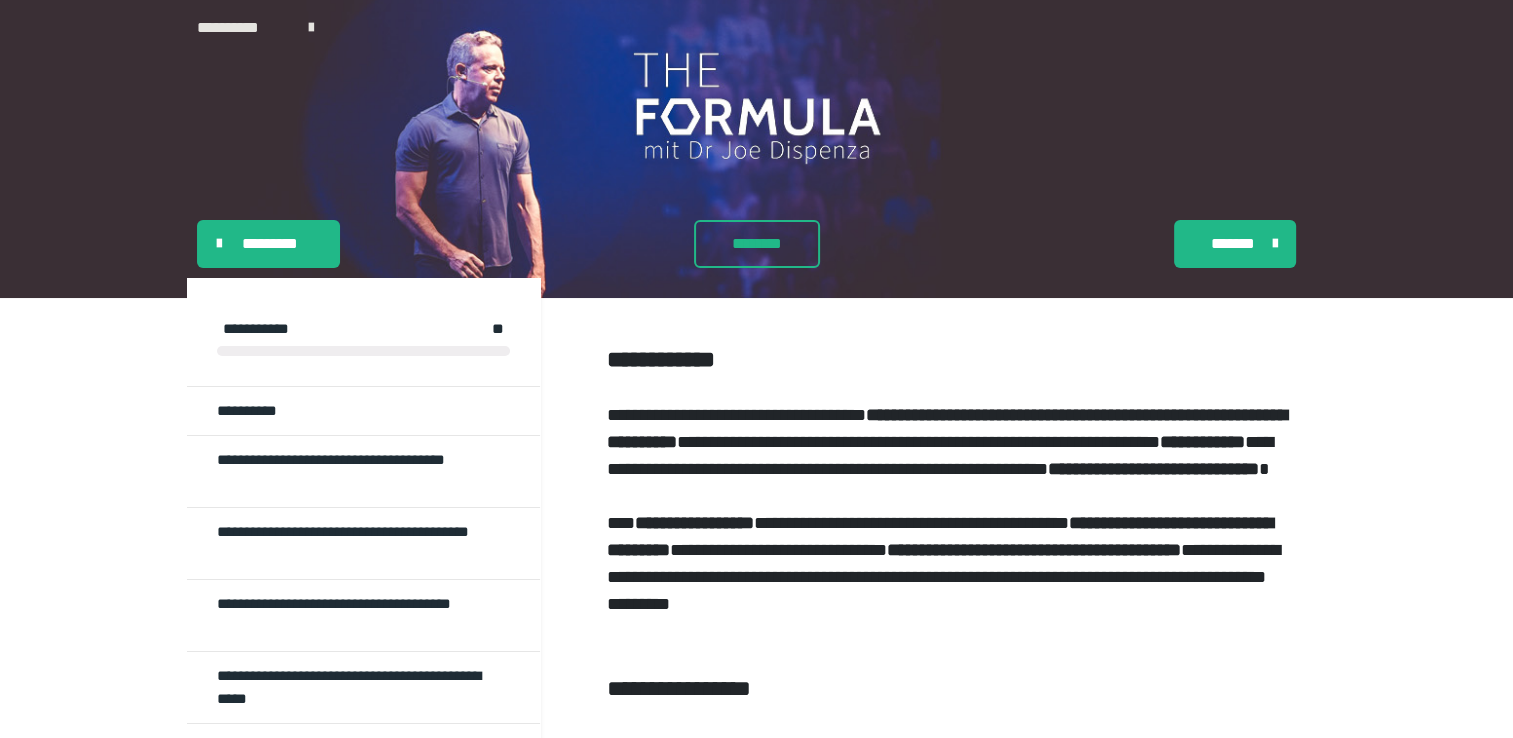 scroll, scrollTop: 0, scrollLeft: 0, axis: both 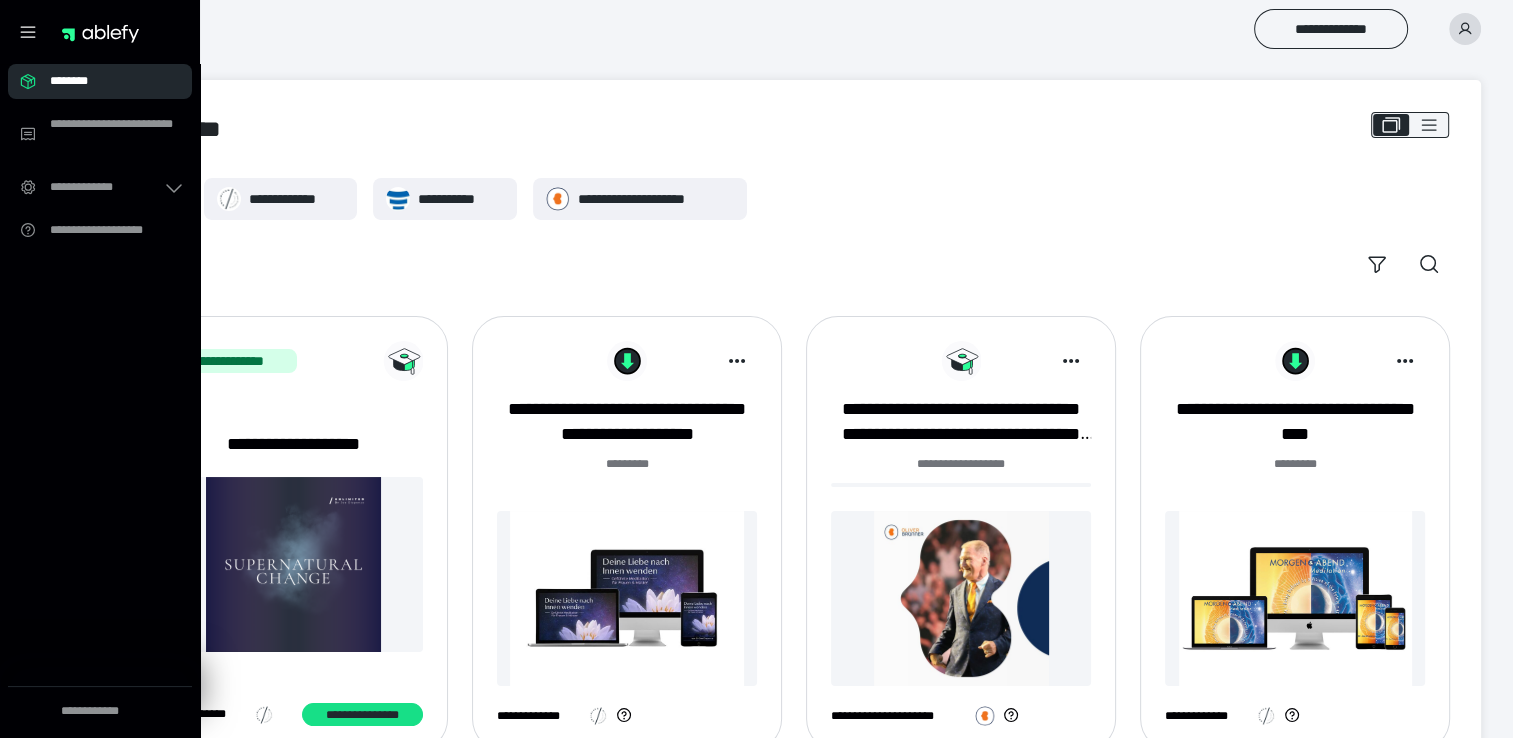 click 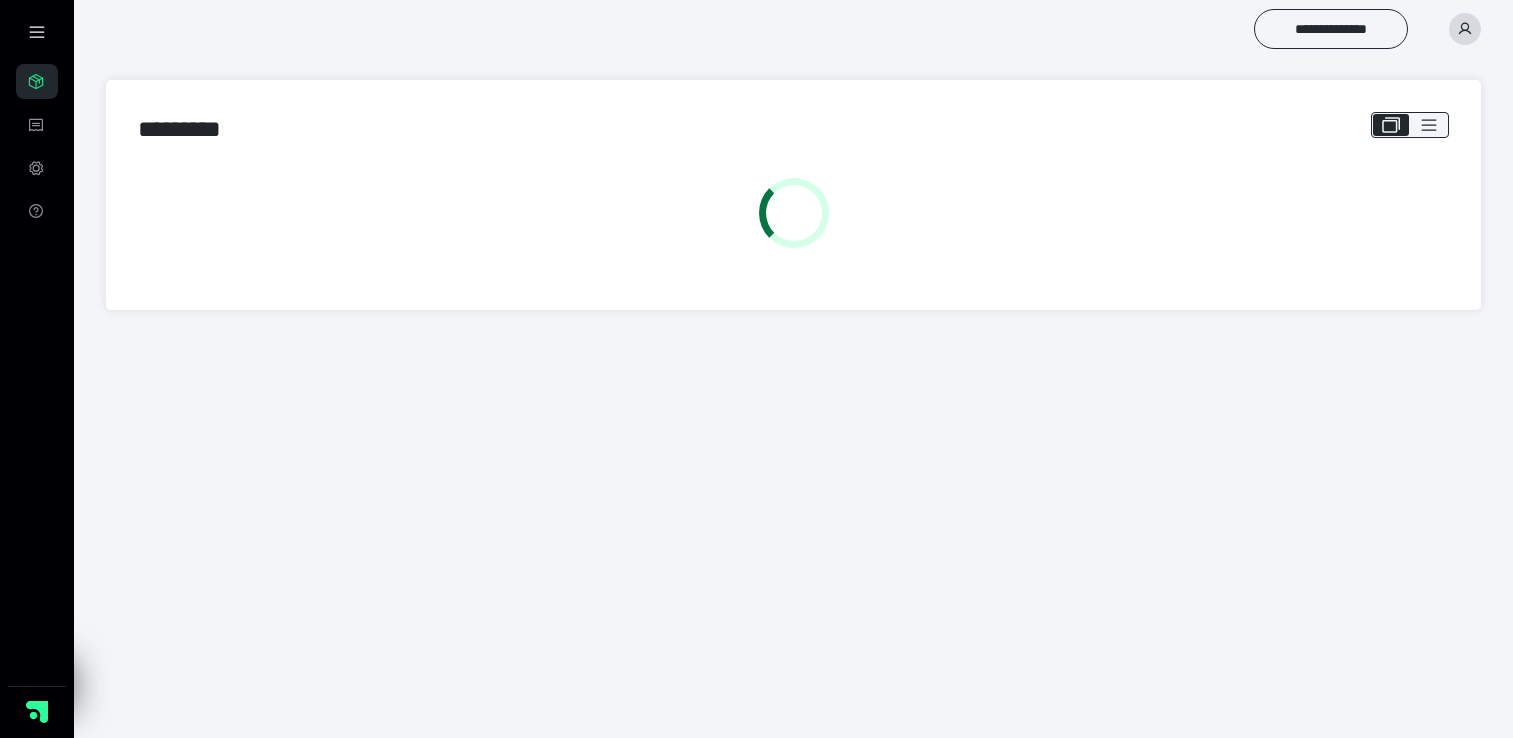 scroll, scrollTop: 0, scrollLeft: 0, axis: both 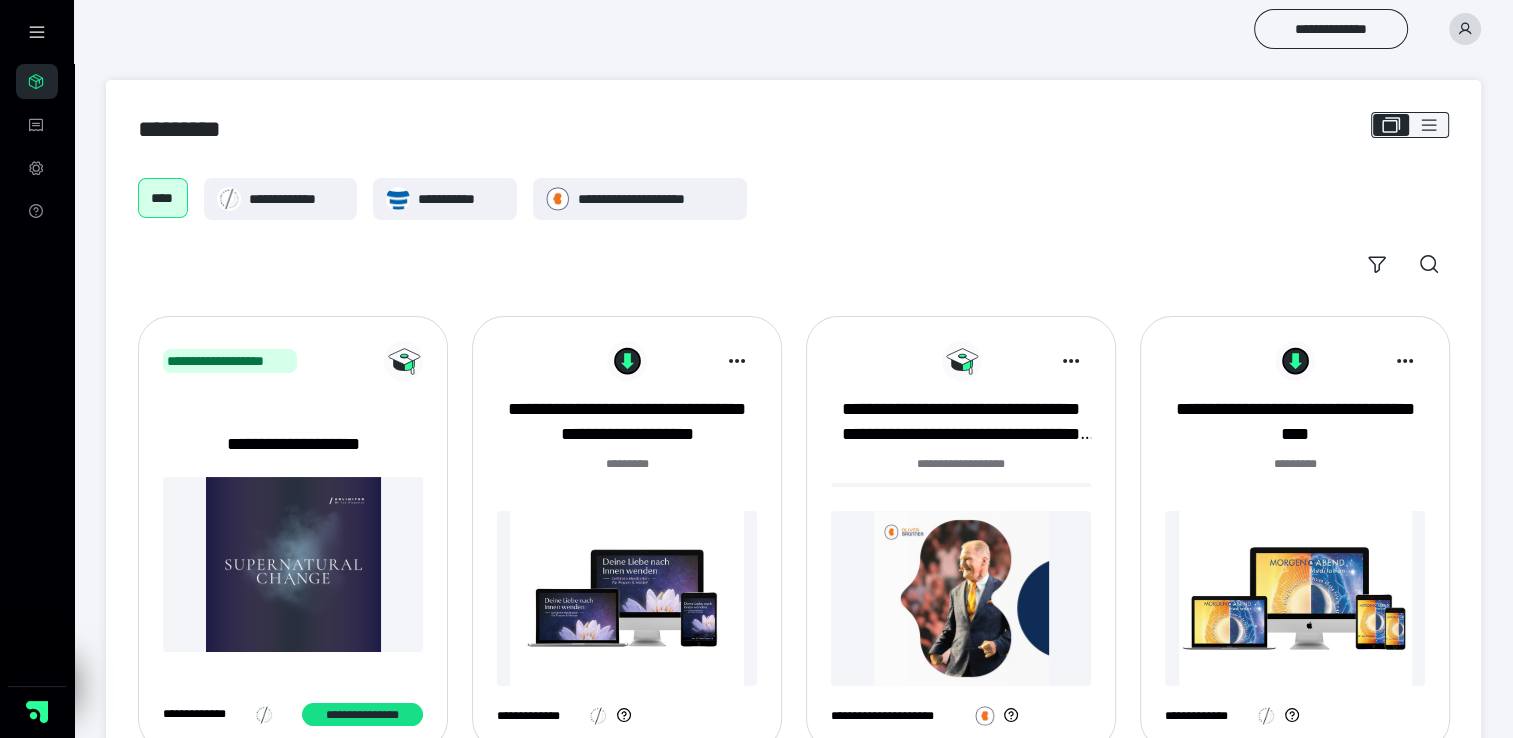 click 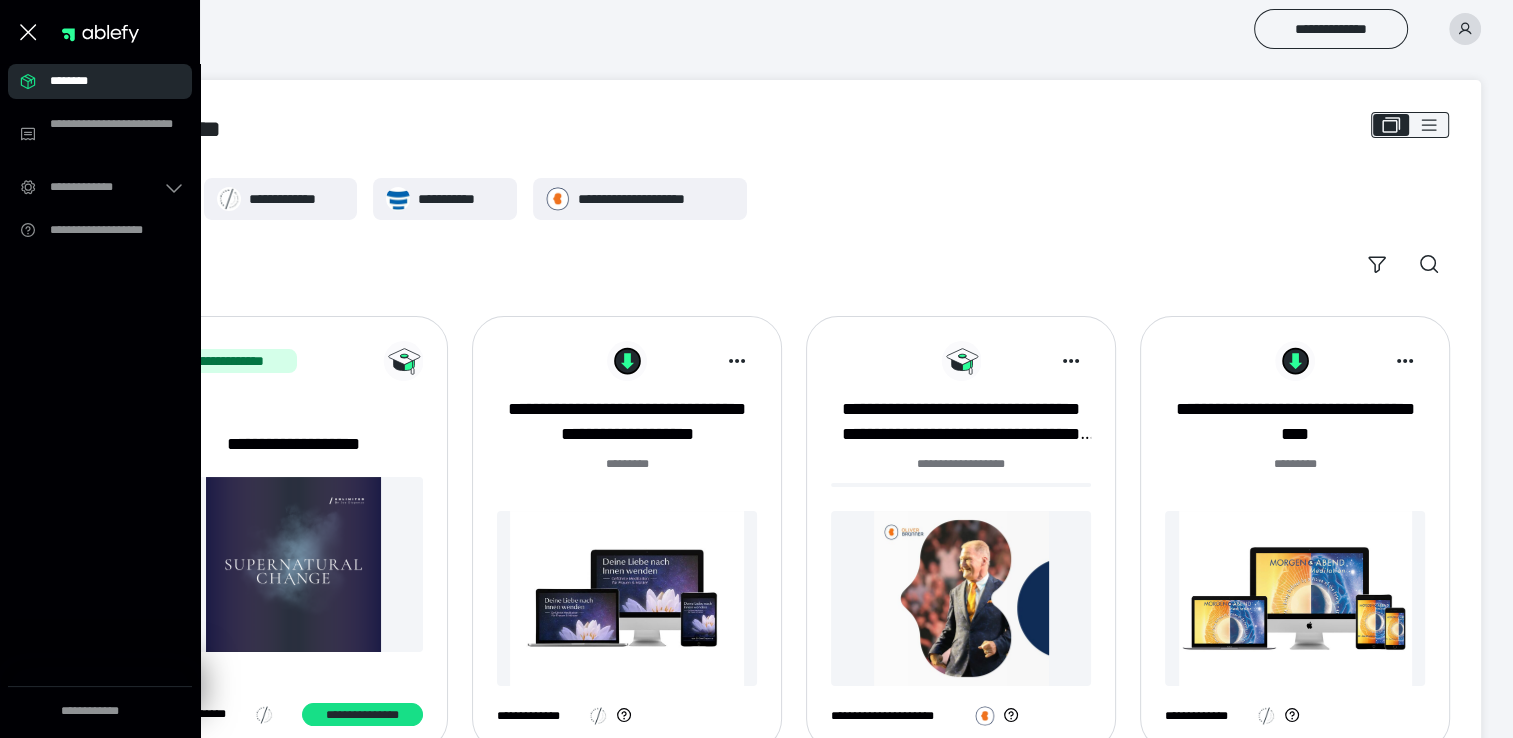 click 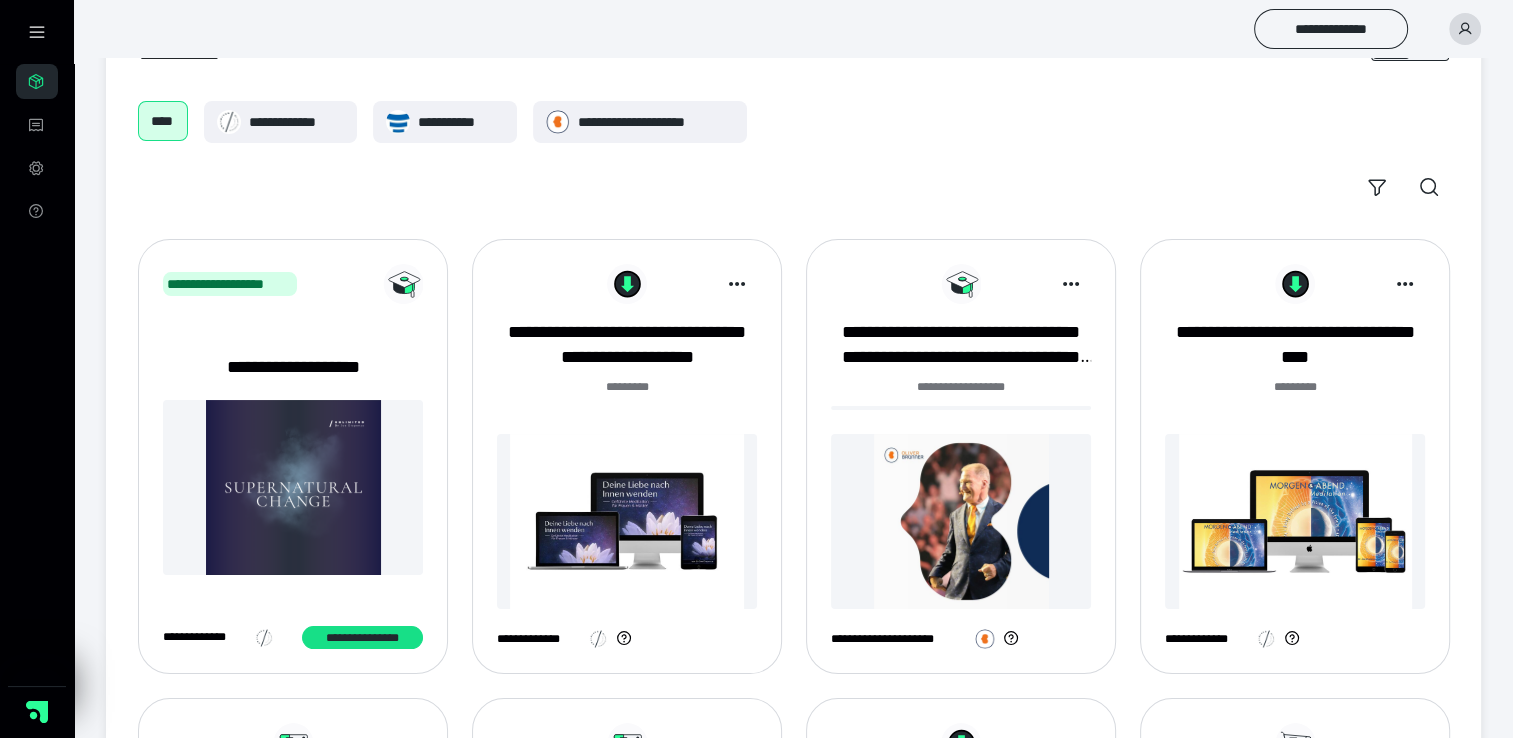 scroll, scrollTop: 0, scrollLeft: 0, axis: both 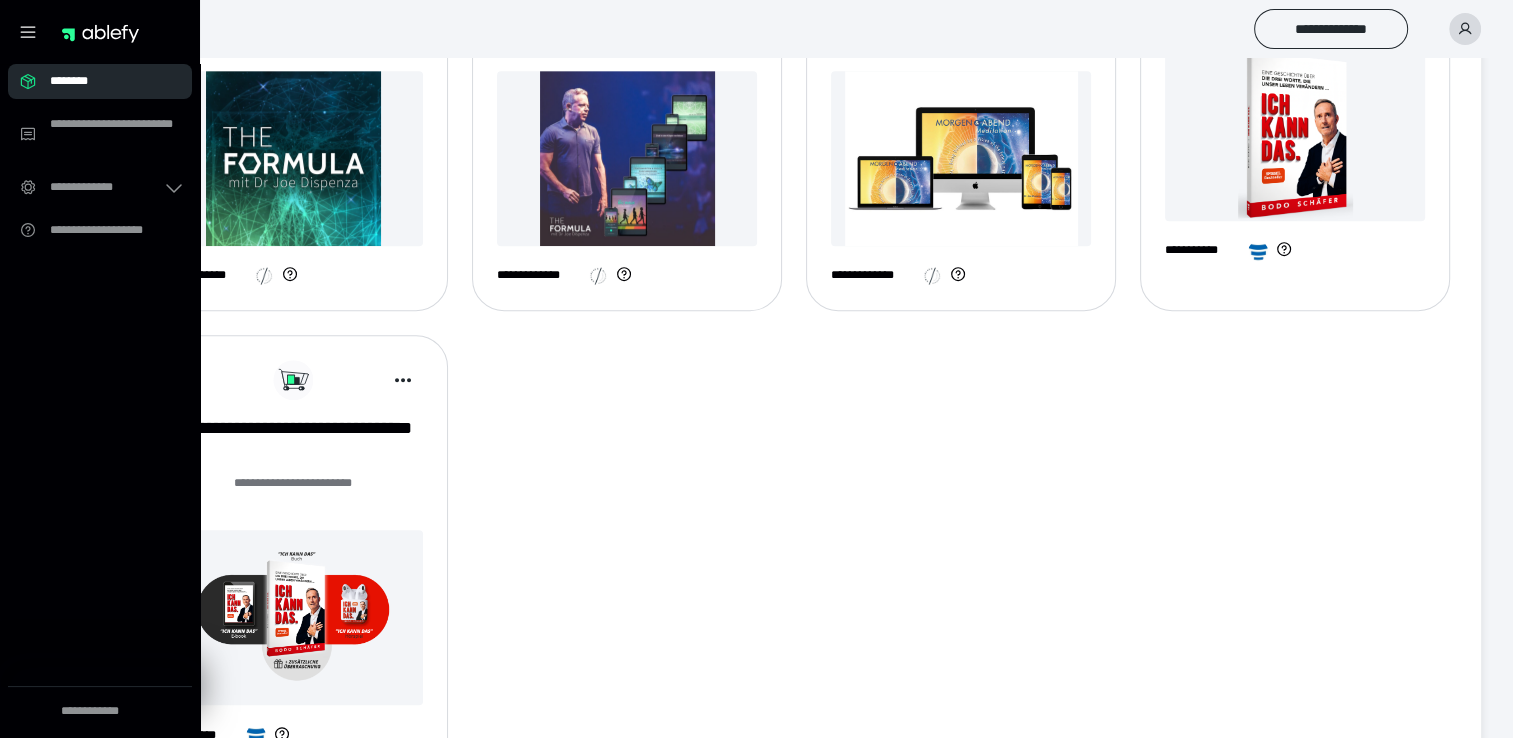 click at bounding box center [293, 158] 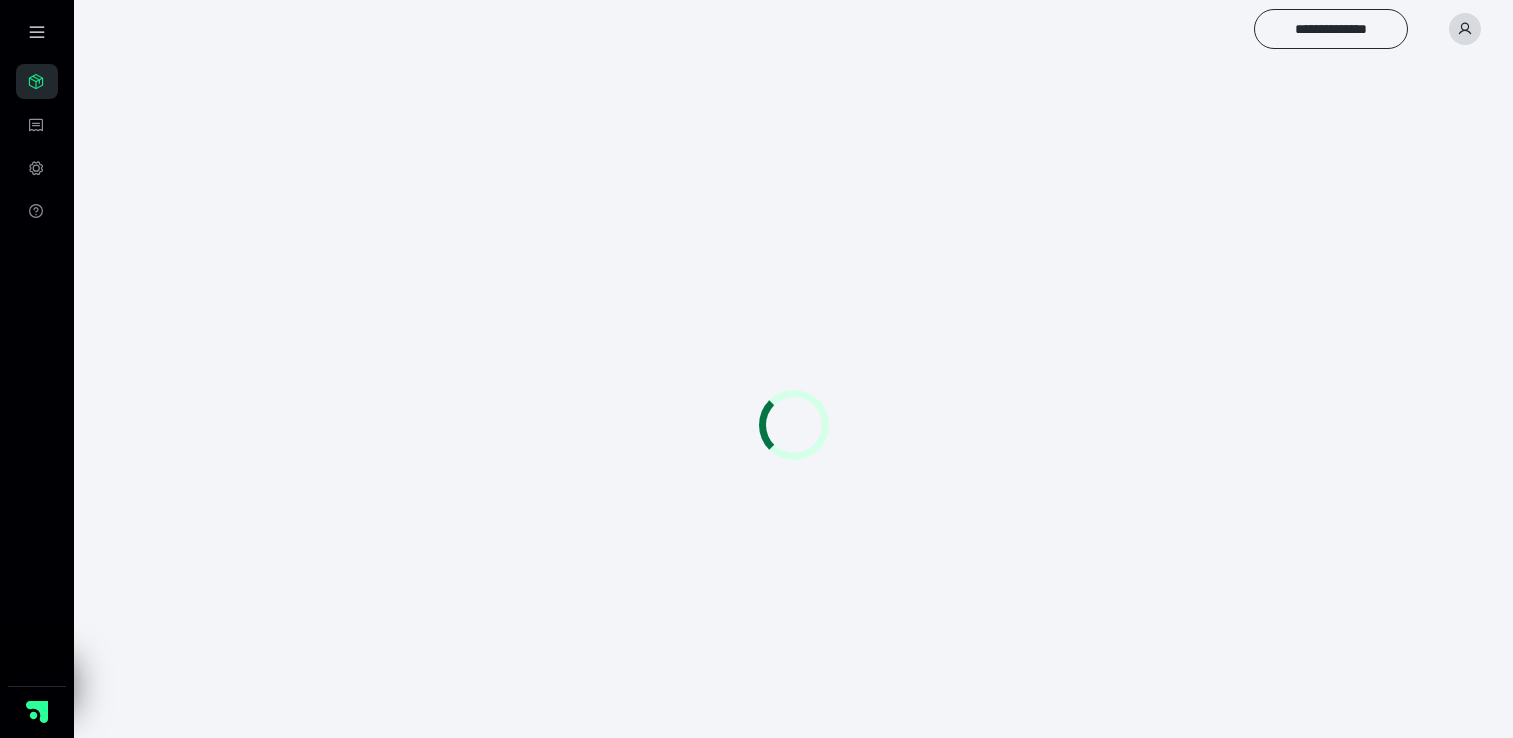 scroll, scrollTop: 0, scrollLeft: 0, axis: both 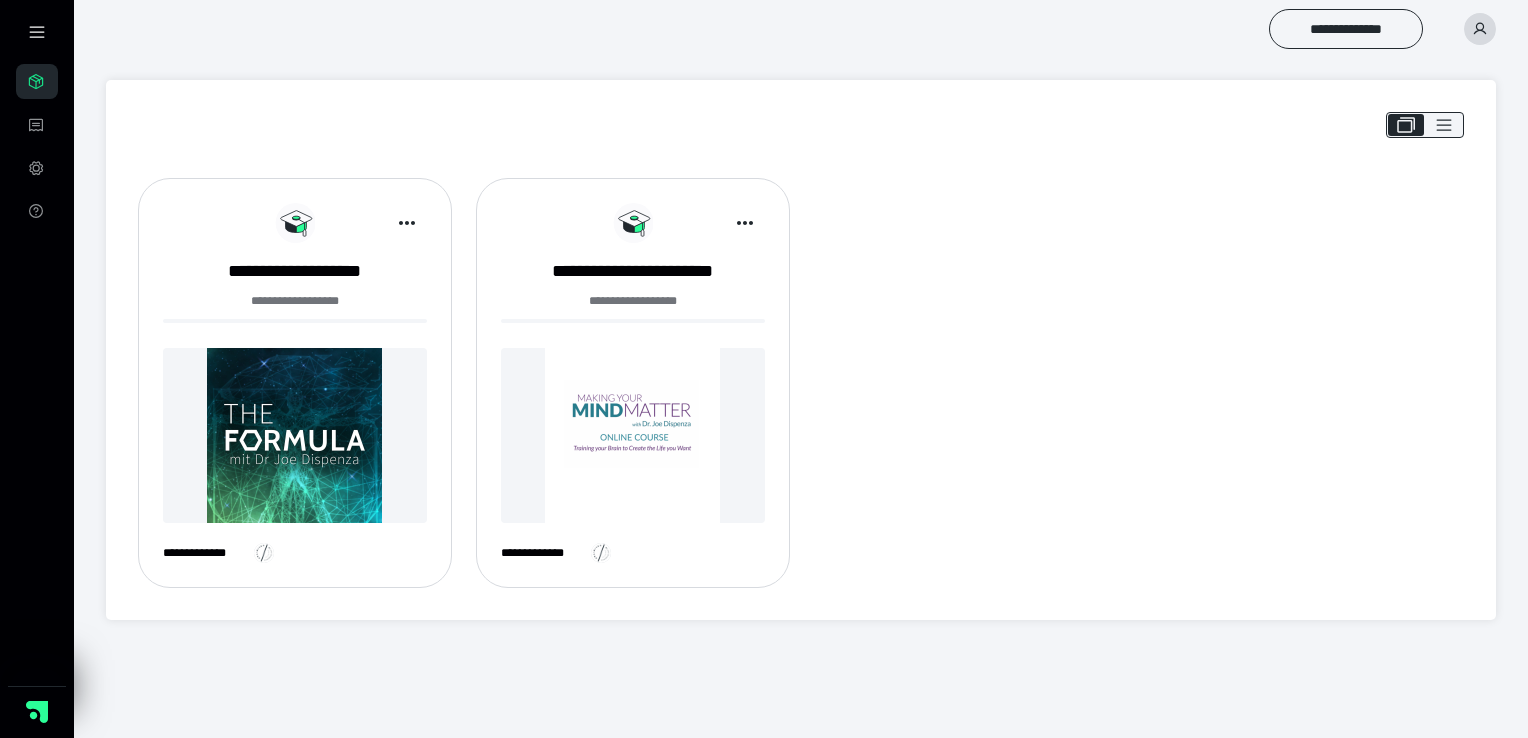 click at bounding box center (295, 435) 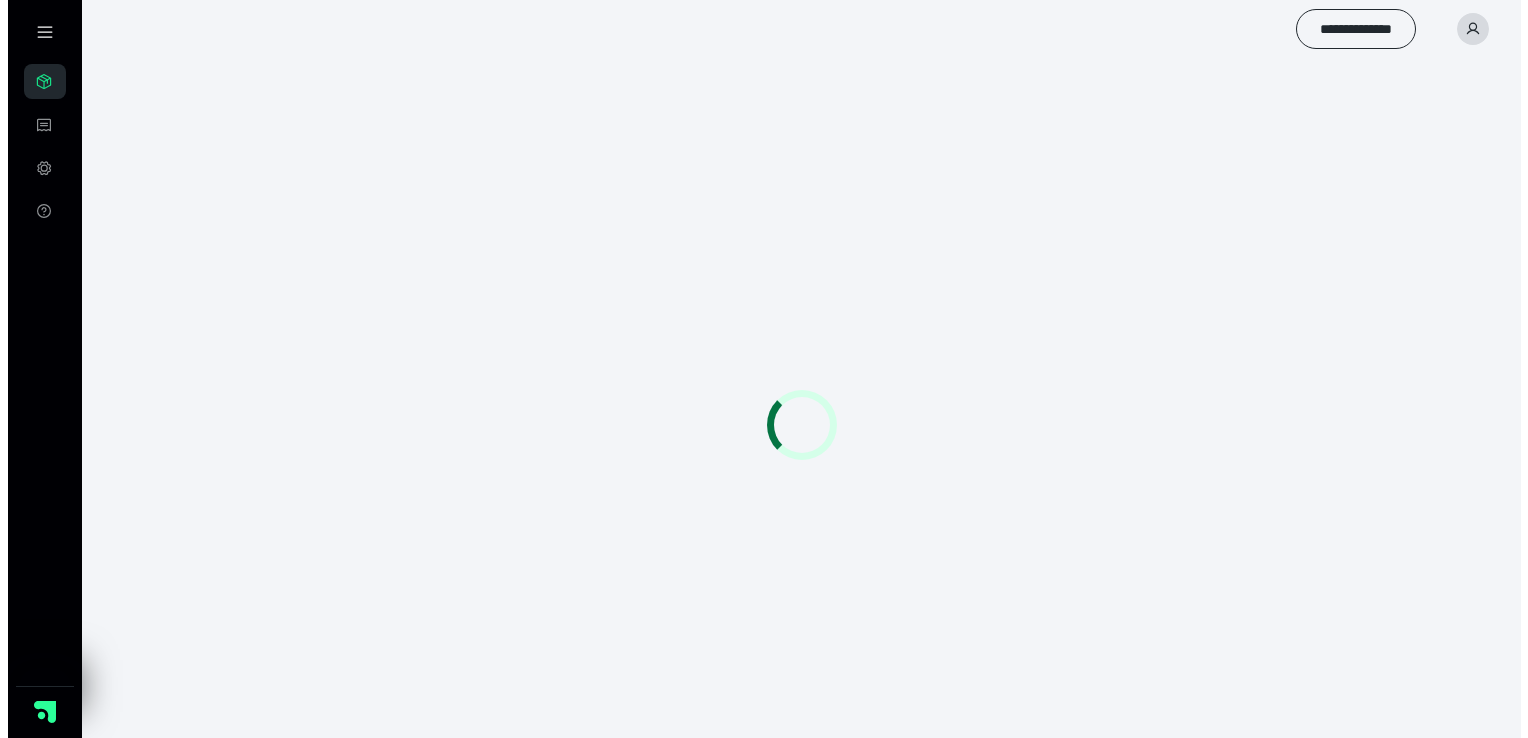 scroll, scrollTop: 0, scrollLeft: 0, axis: both 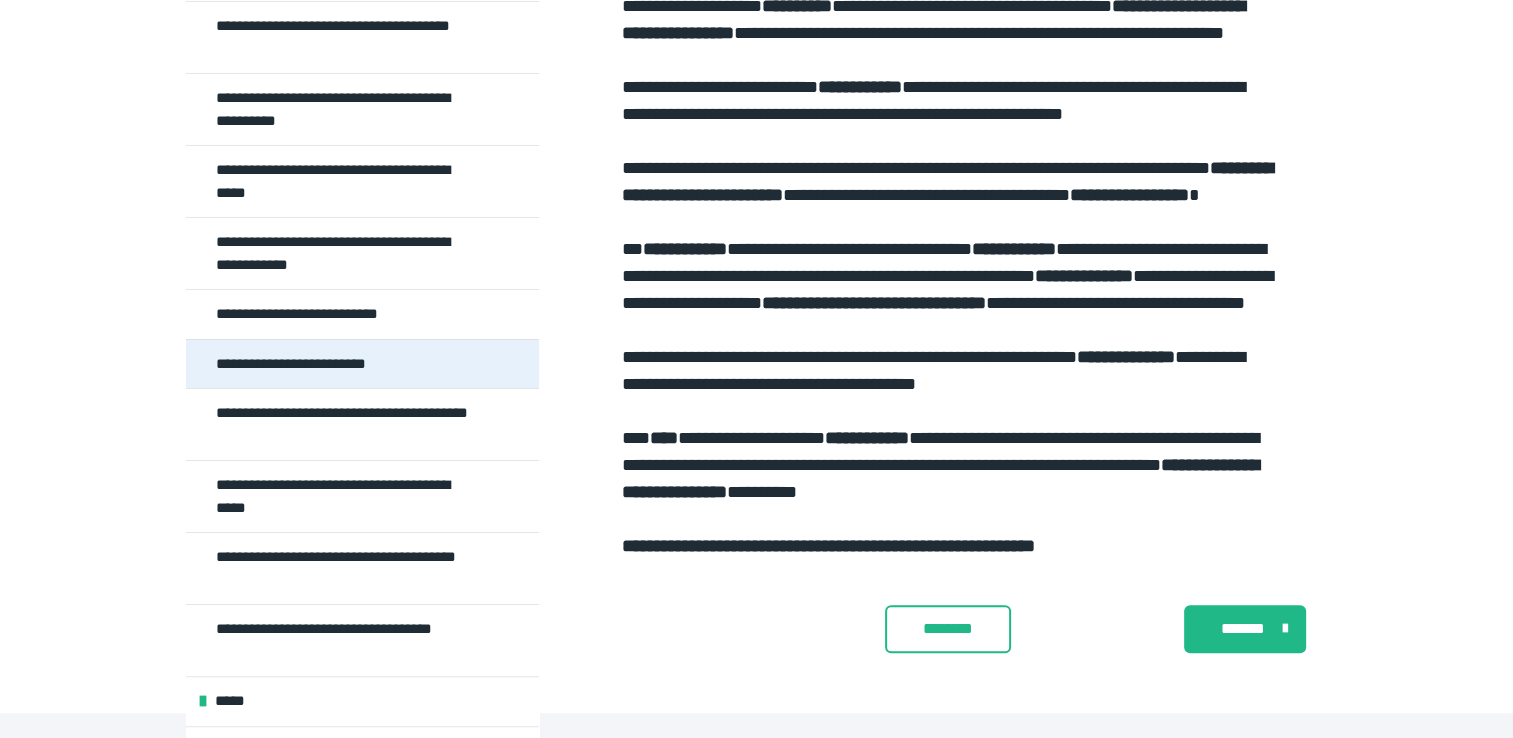 click on "**********" at bounding box center [312, 364] 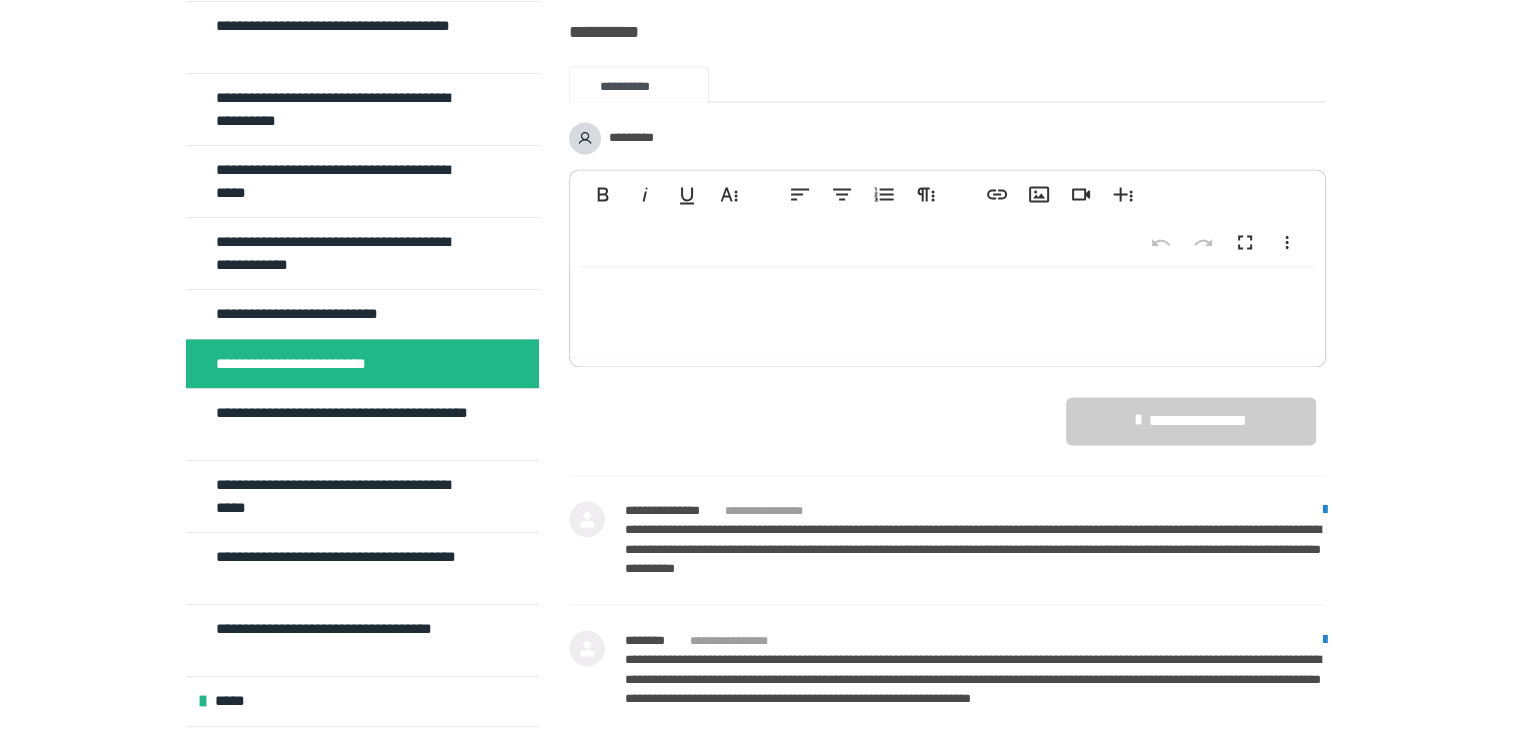 scroll, scrollTop: 3592, scrollLeft: 0, axis: vertical 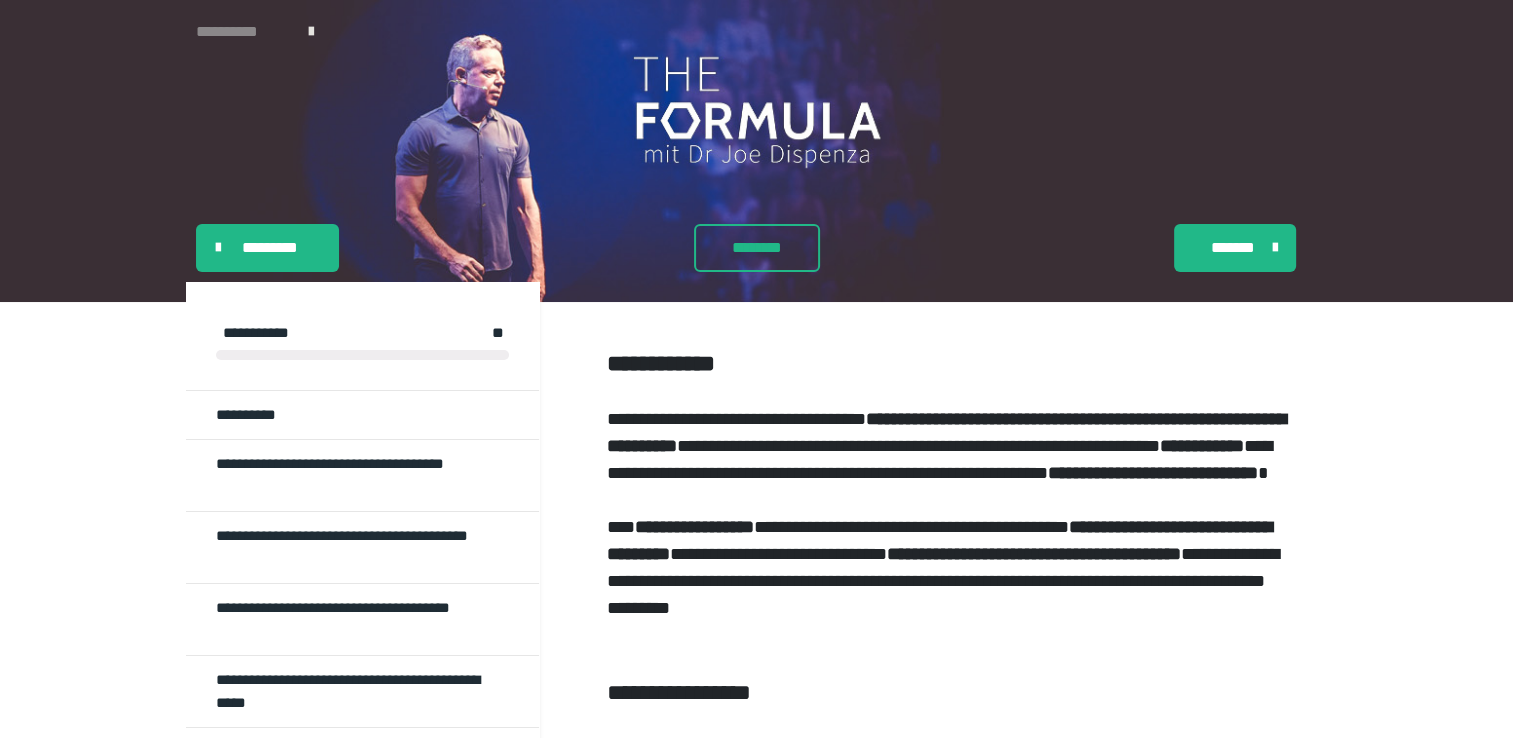 click on "**********" at bounding box center (242, 32) 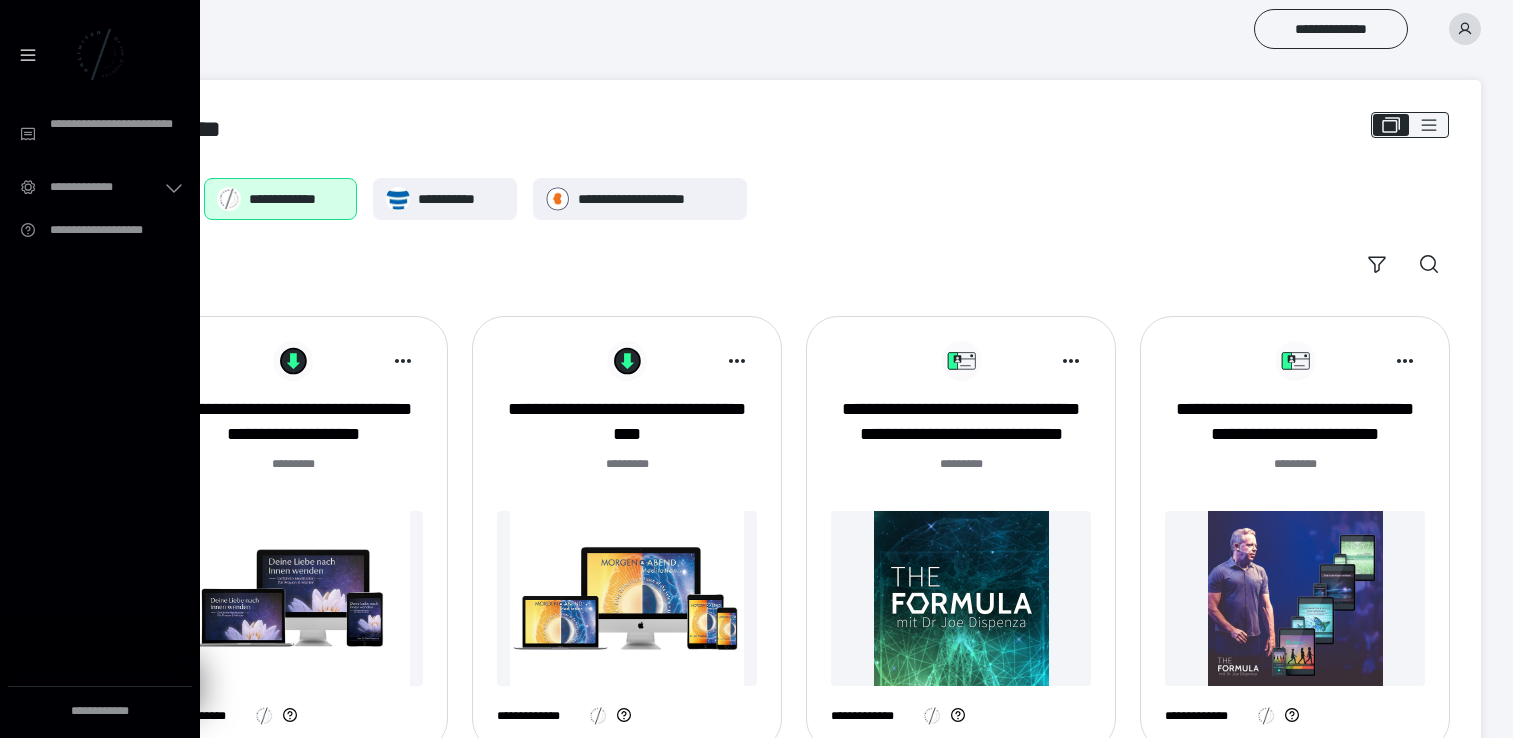 scroll, scrollTop: 0, scrollLeft: 0, axis: both 